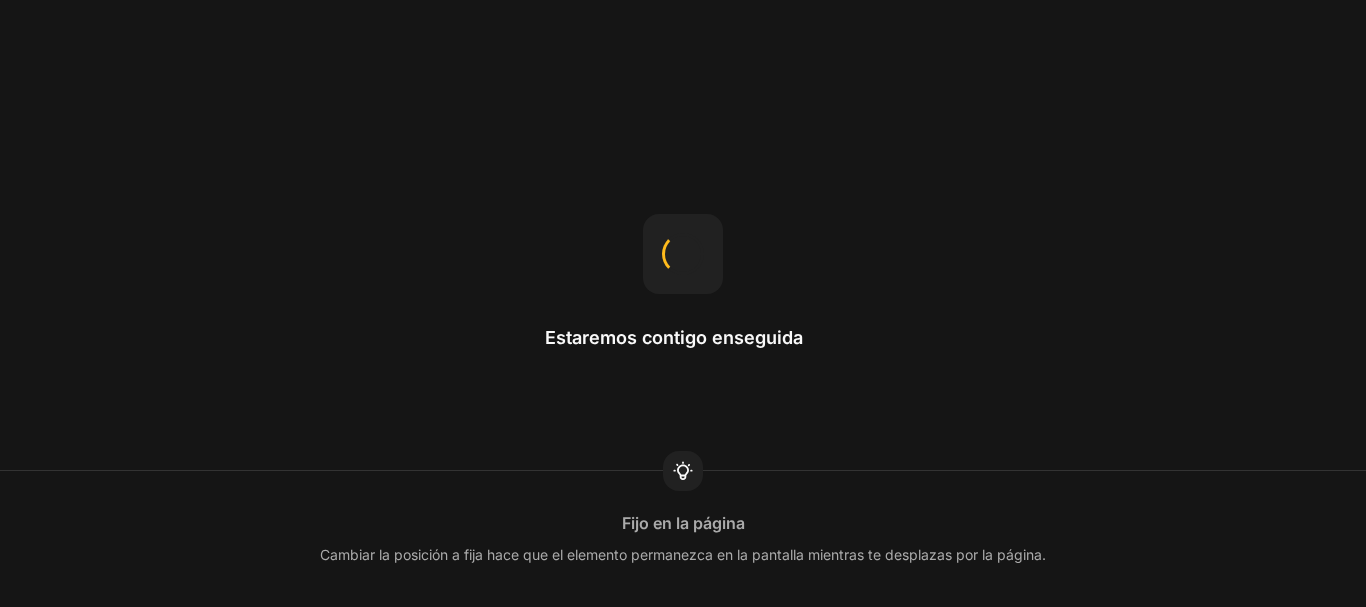 scroll, scrollTop: 0, scrollLeft: 0, axis: both 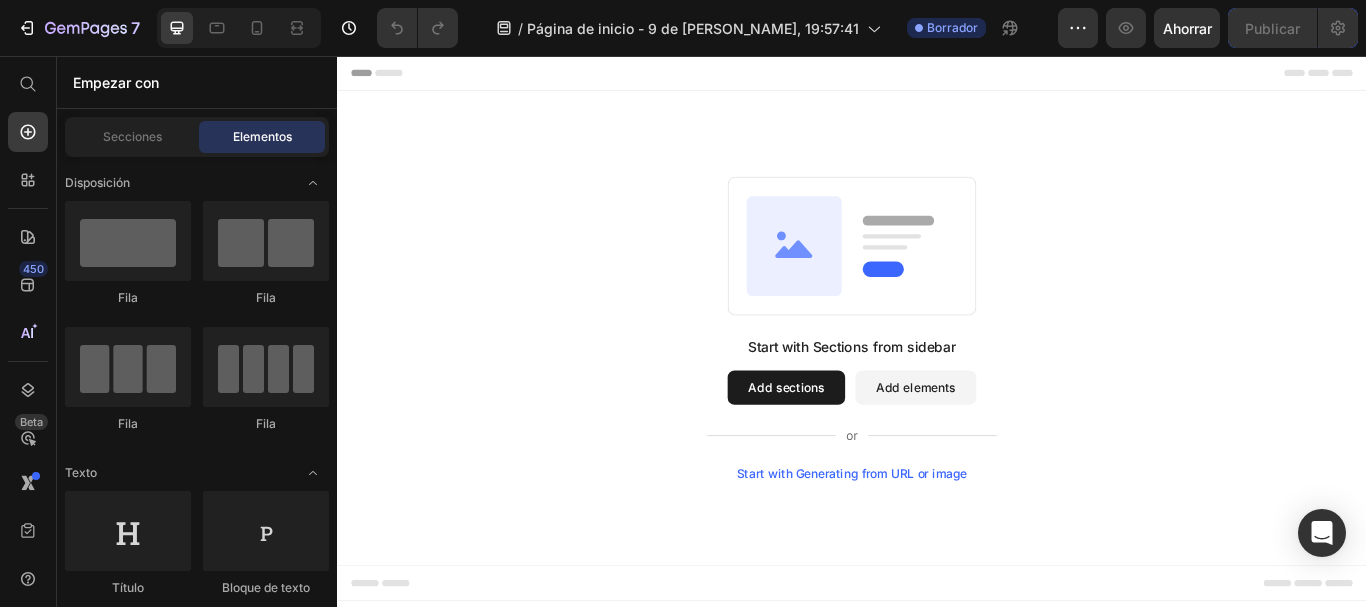 drag, startPoint x: 1018, startPoint y: 377, endPoint x: 738, endPoint y: 365, distance: 280.25702 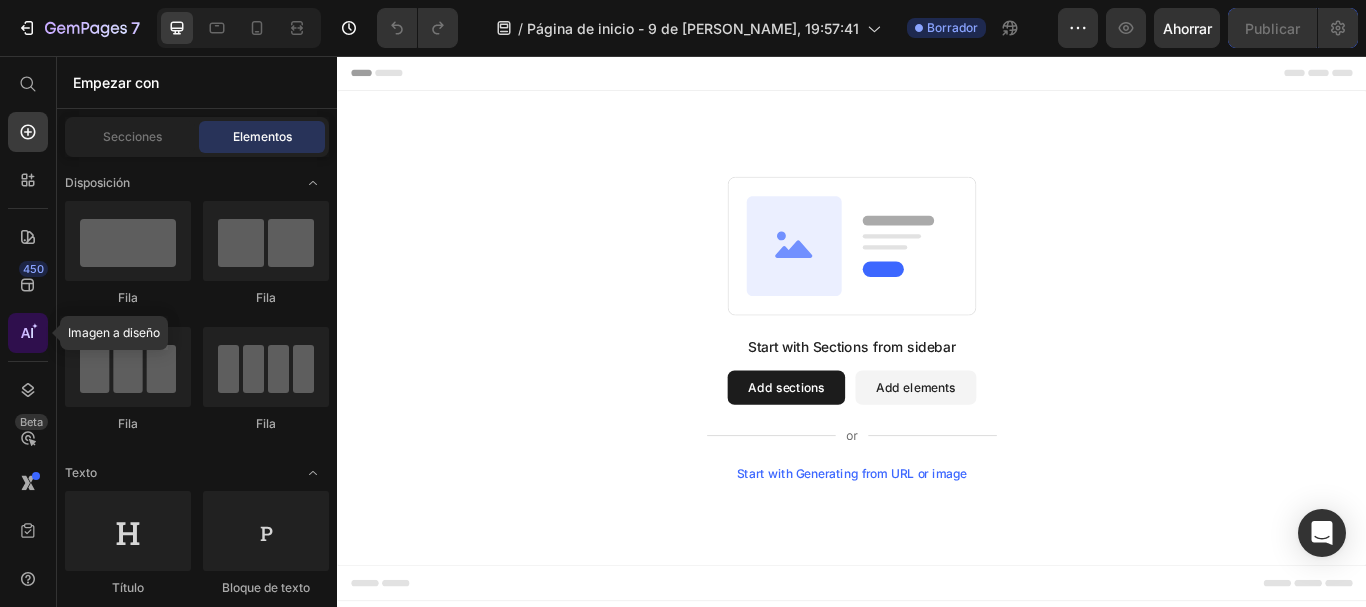 click 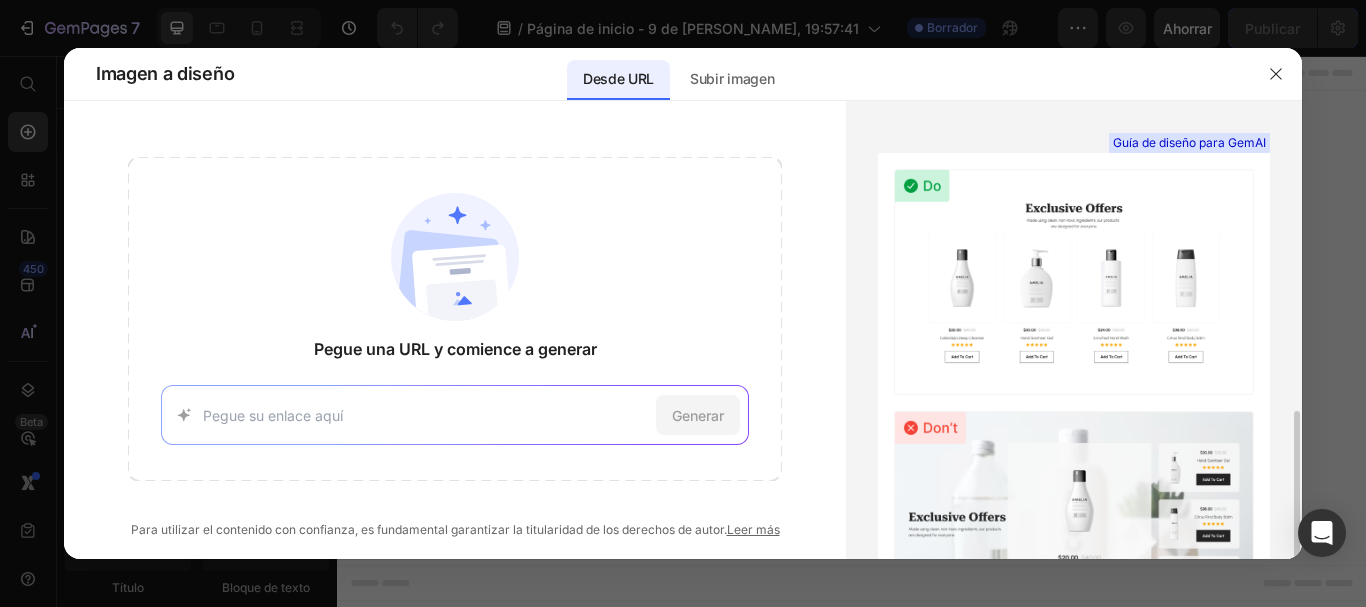 scroll, scrollTop: 180, scrollLeft: 0, axis: vertical 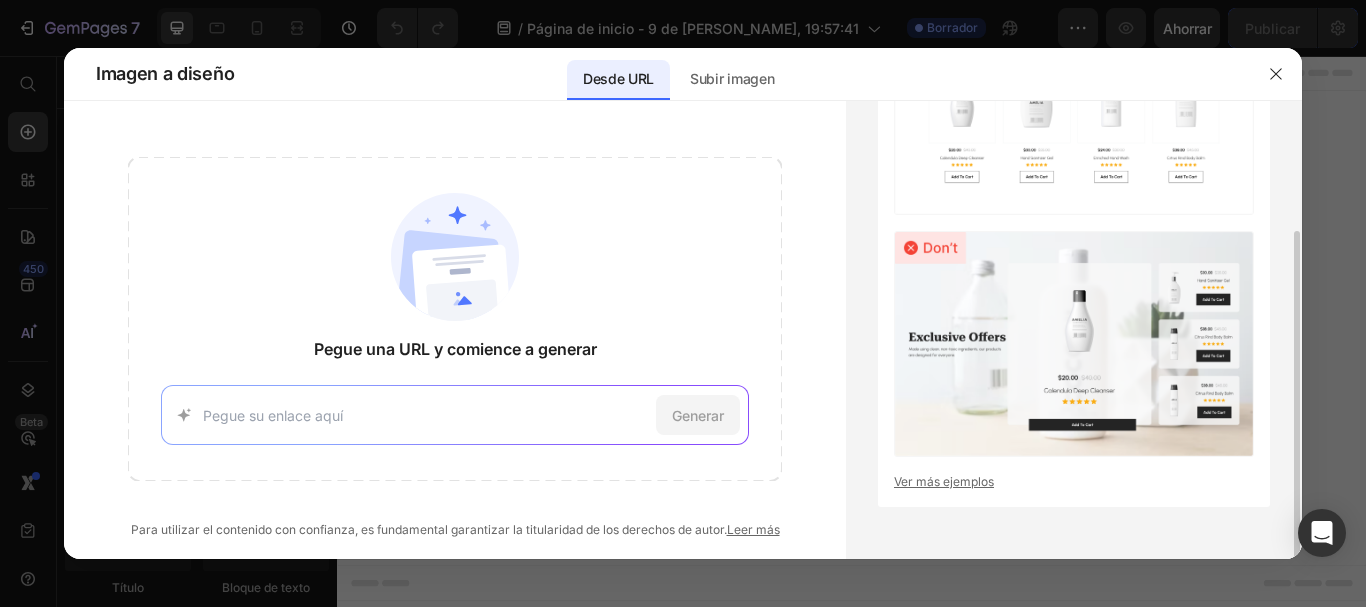 click on "Ver más ejemplos" at bounding box center (944, 481) 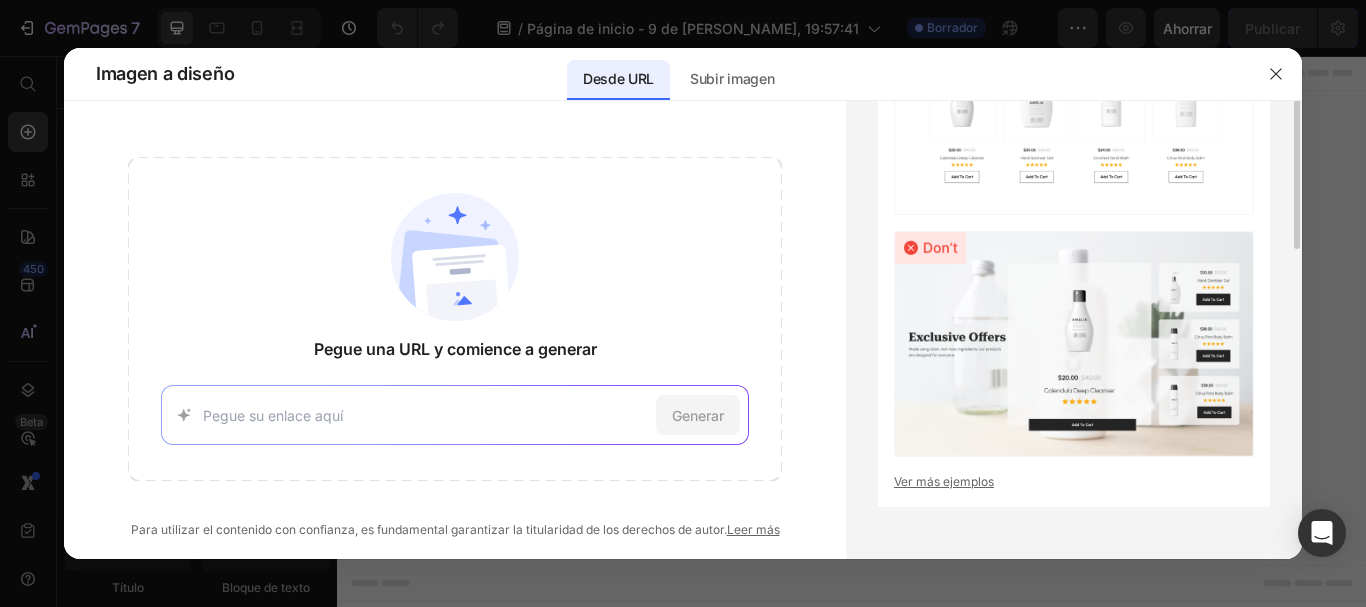 scroll, scrollTop: 0, scrollLeft: 0, axis: both 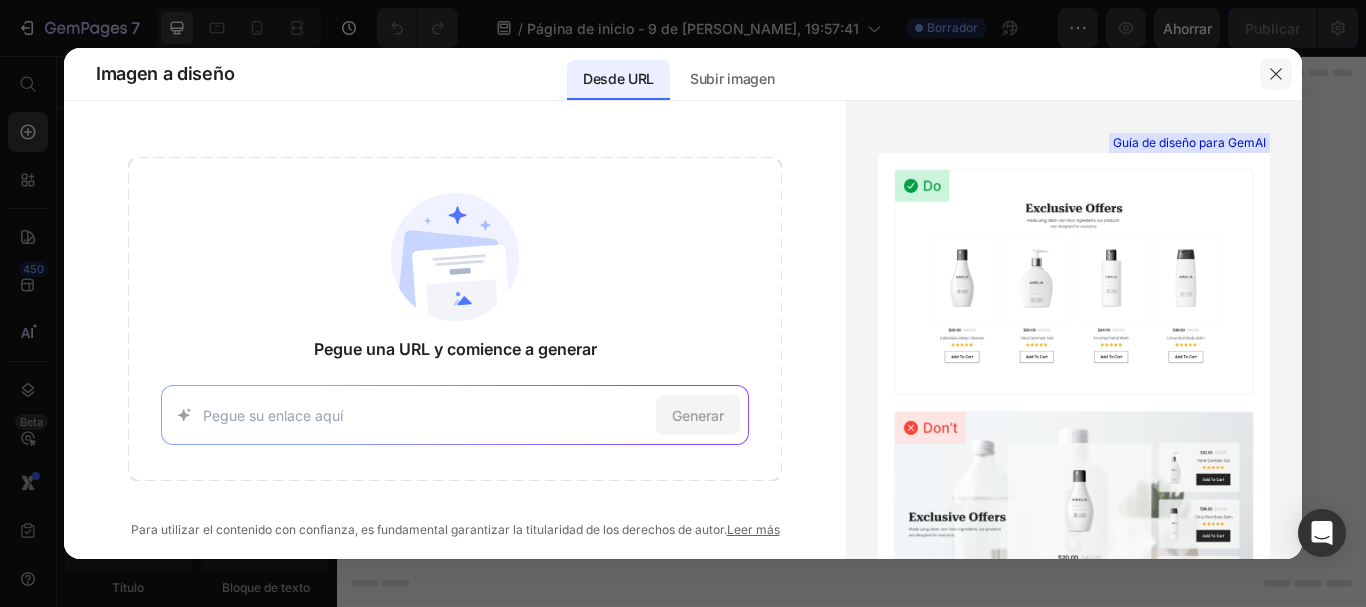 click 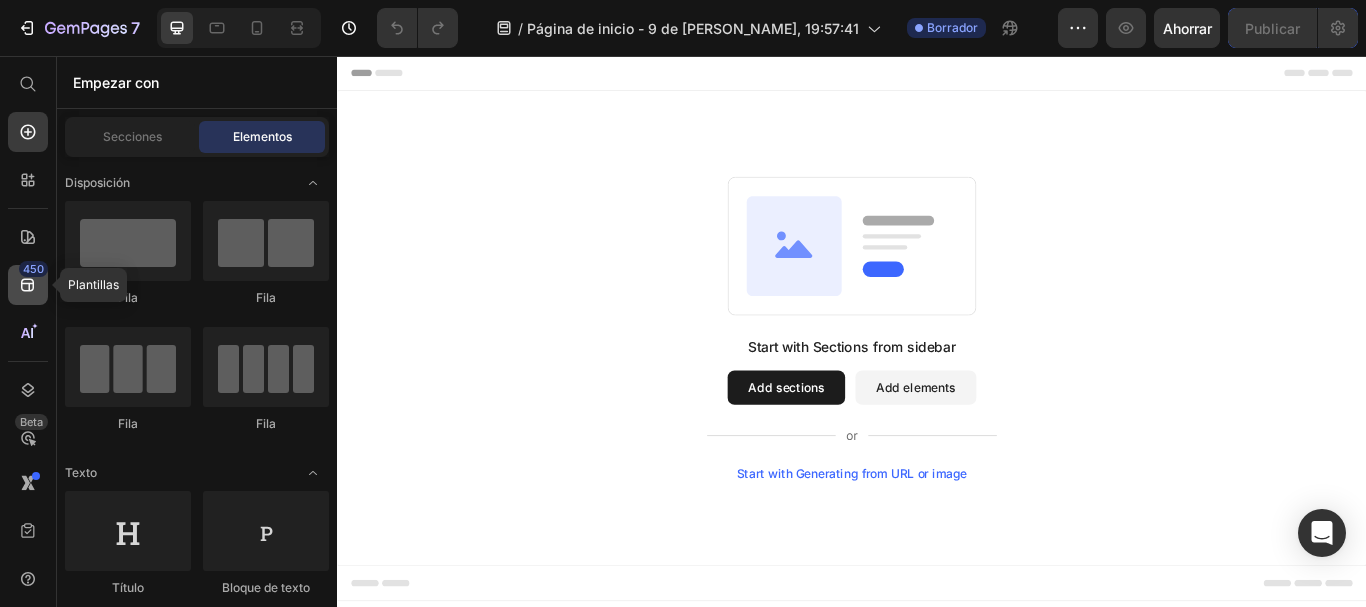click 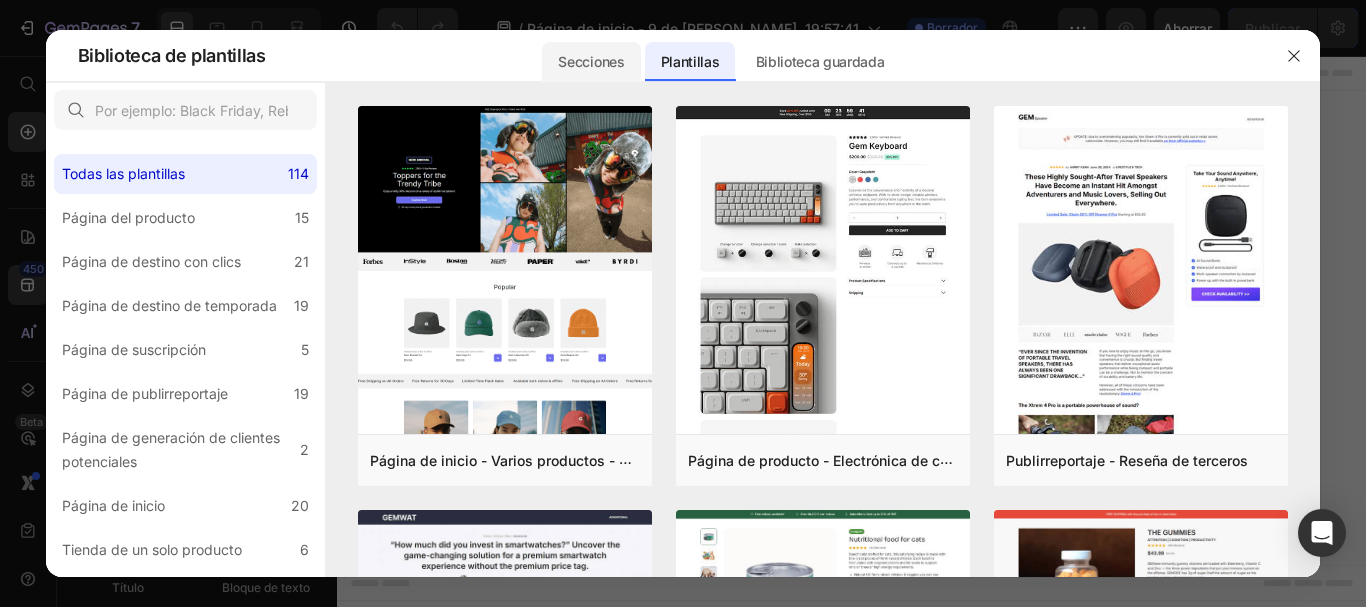 click on "Secciones" at bounding box center (591, 61) 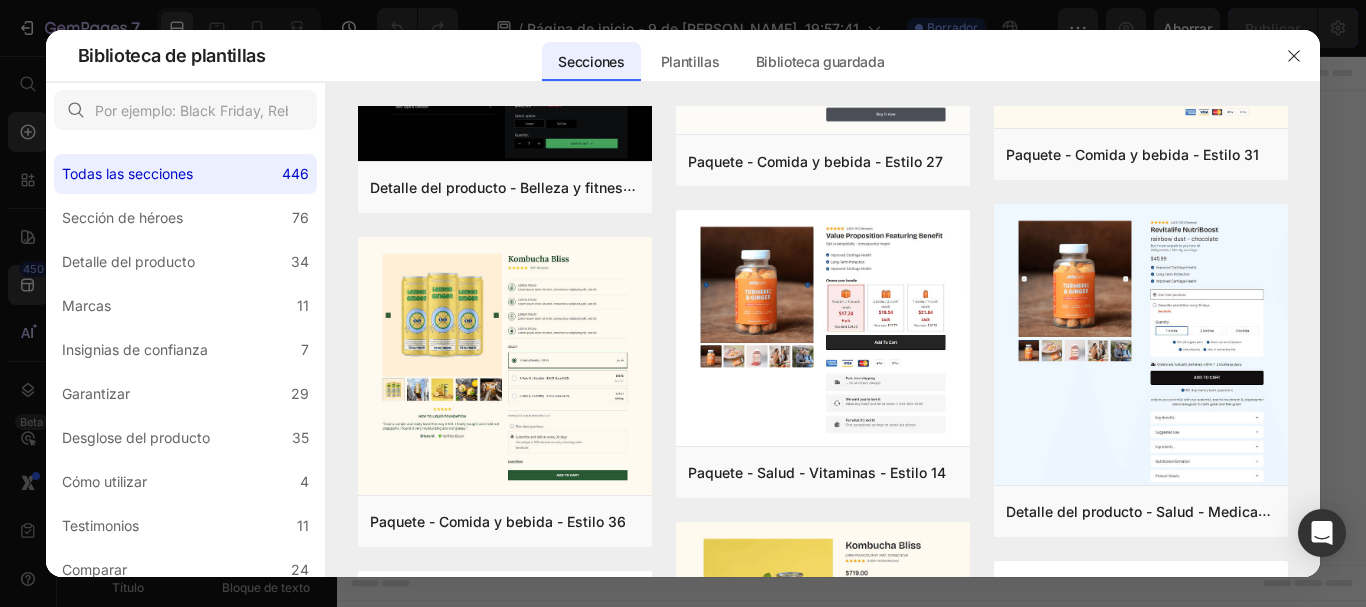 scroll, scrollTop: 1181, scrollLeft: 0, axis: vertical 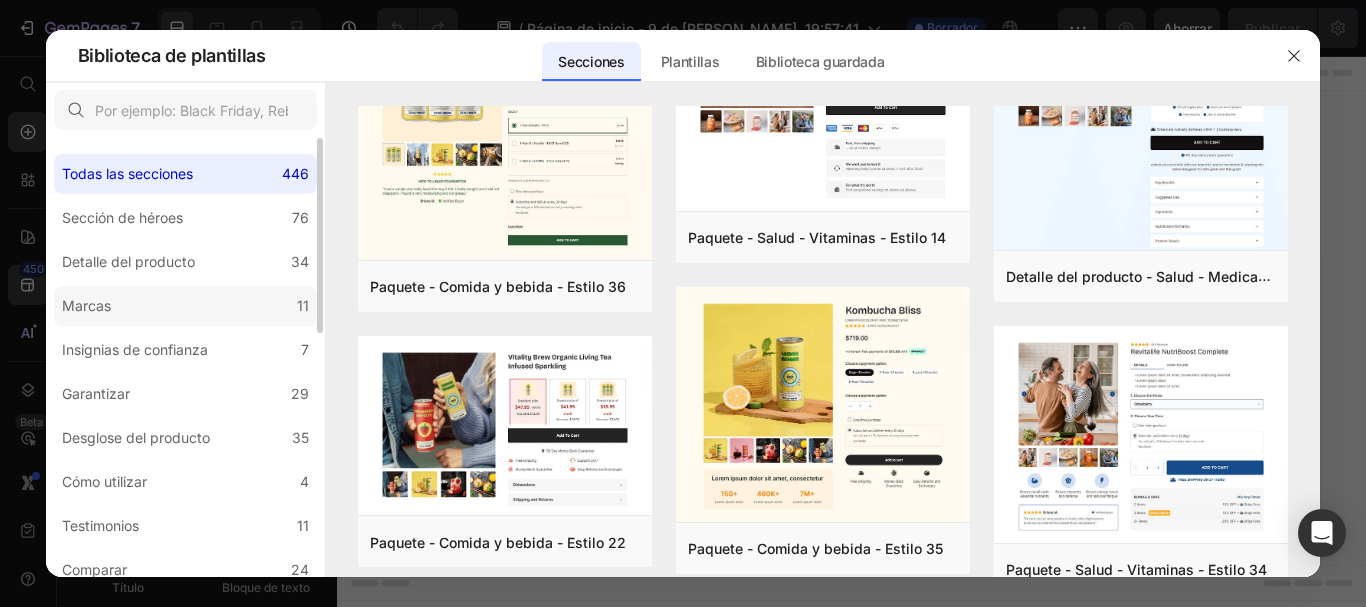 click on "Marcas 11" 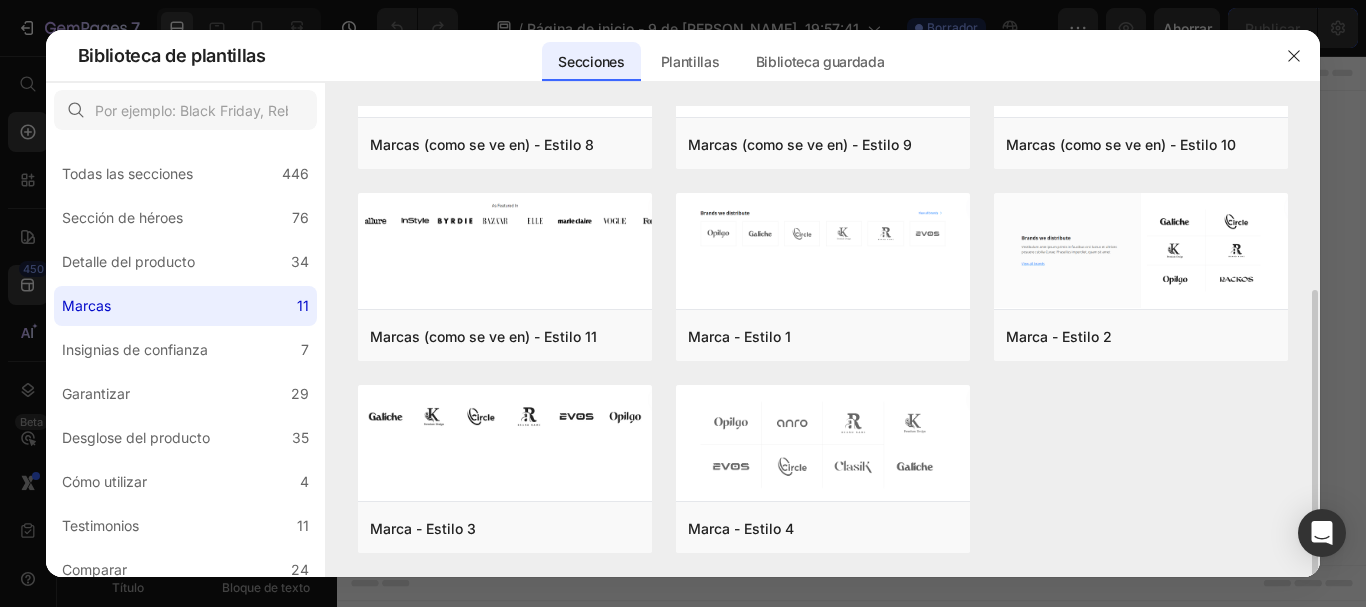 scroll, scrollTop: 298, scrollLeft: 0, axis: vertical 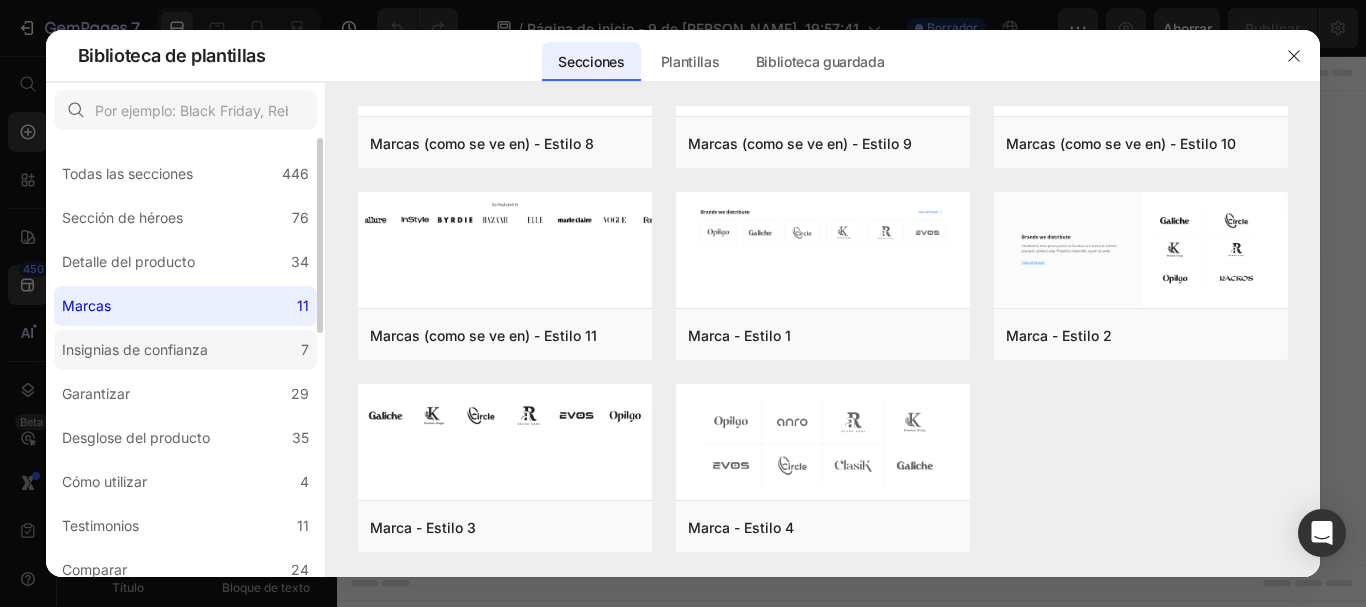 click on "Insignias de confianza" at bounding box center (135, 349) 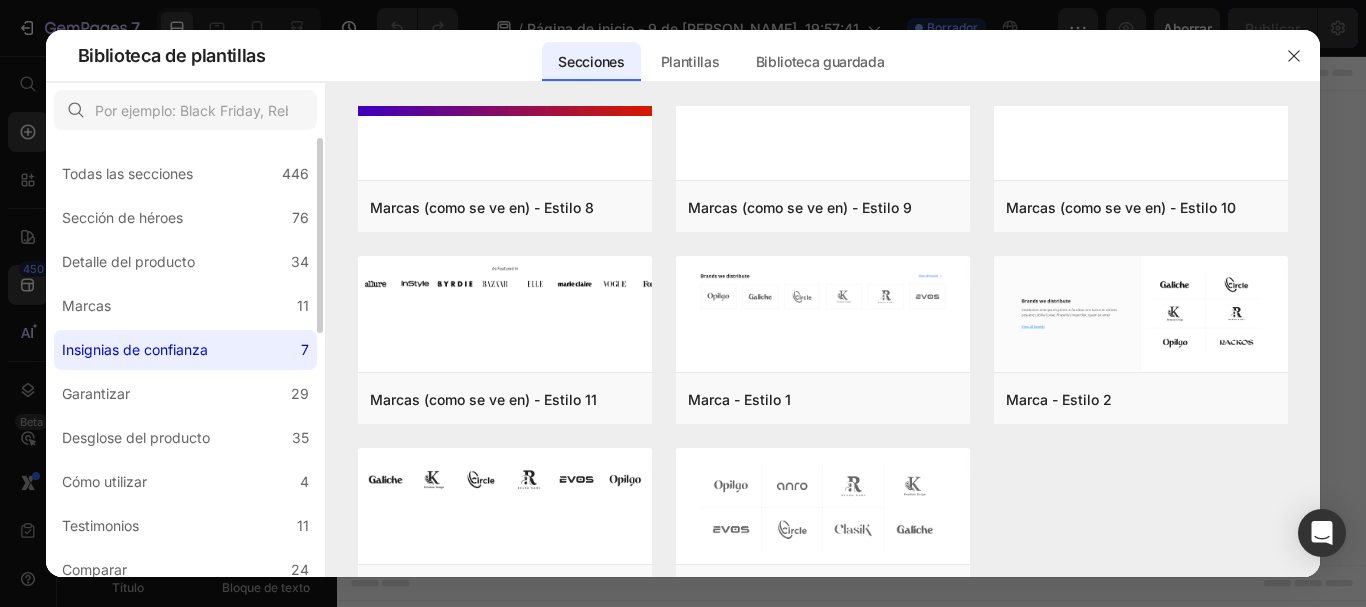 scroll, scrollTop: 0, scrollLeft: 0, axis: both 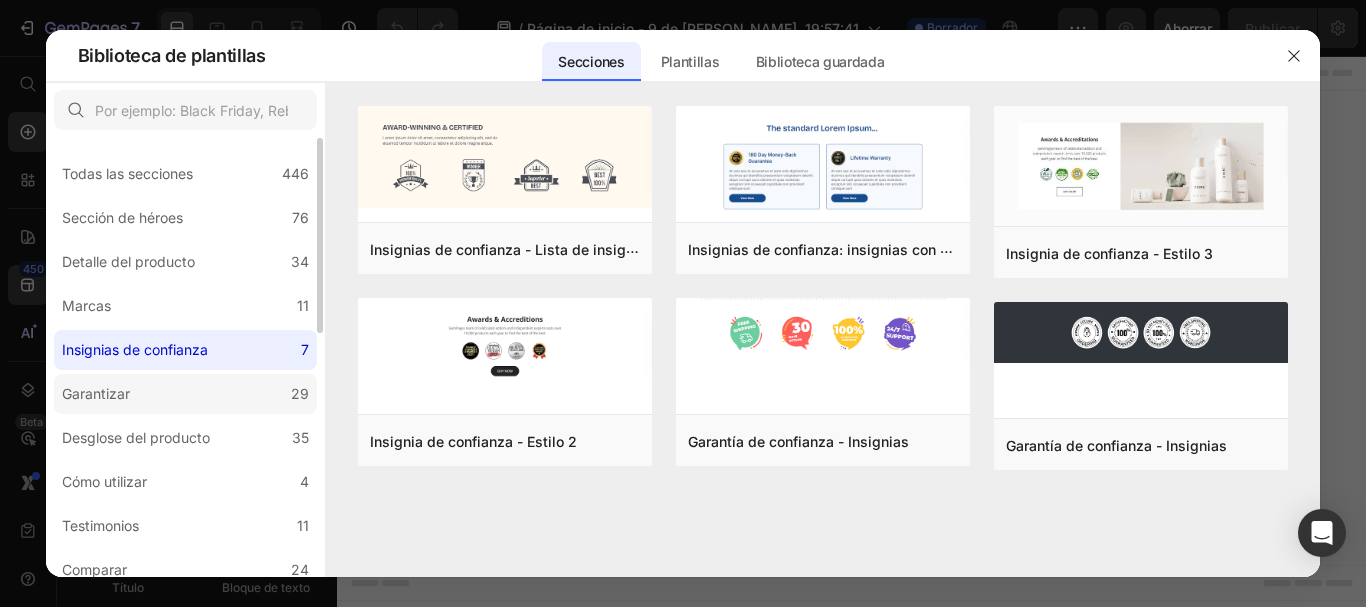 click on "Garantizar 29" 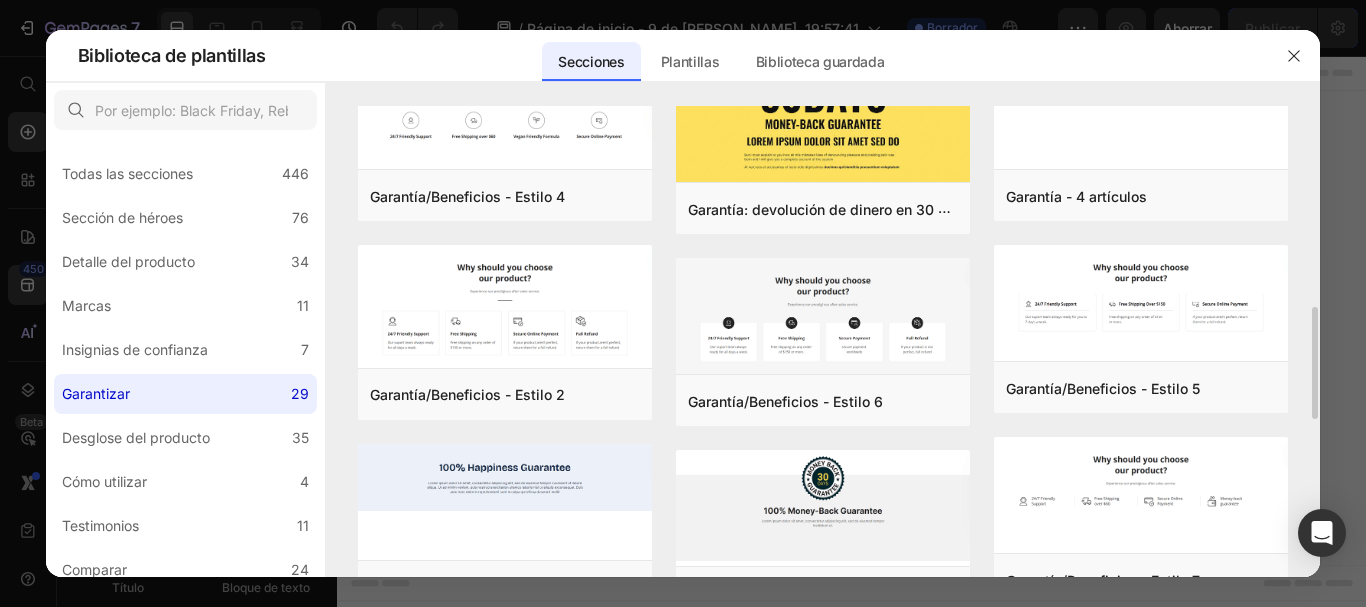 scroll, scrollTop: 515, scrollLeft: 0, axis: vertical 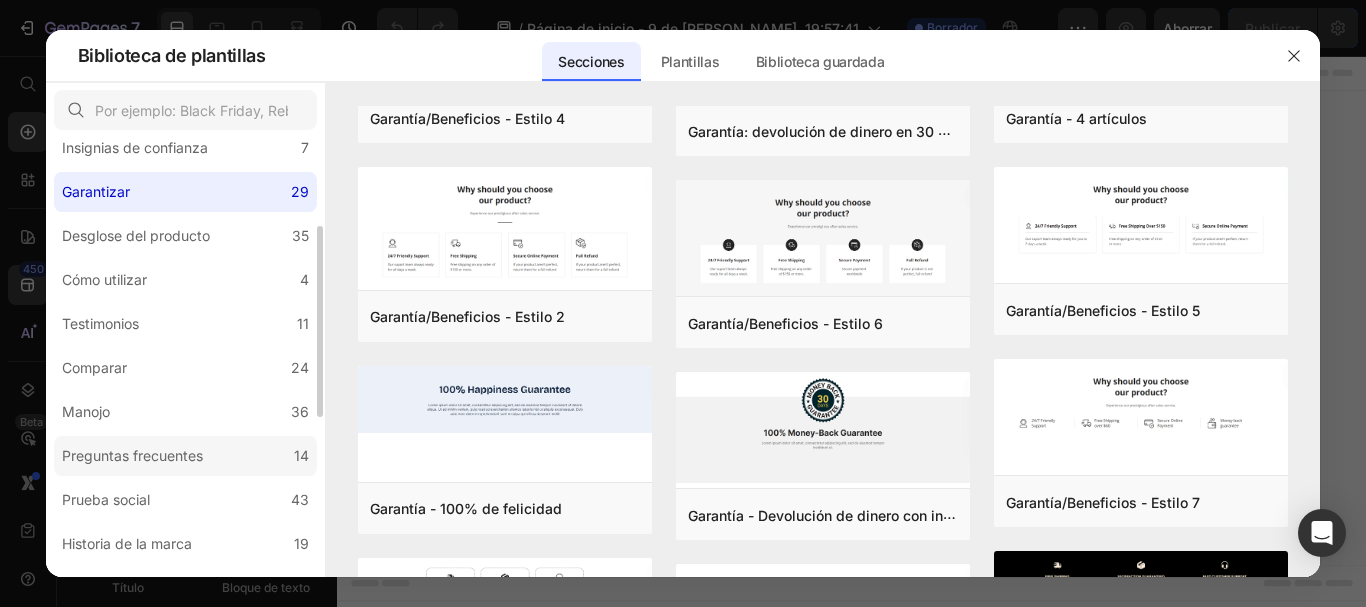 click on "Preguntas frecuentes" at bounding box center [132, 455] 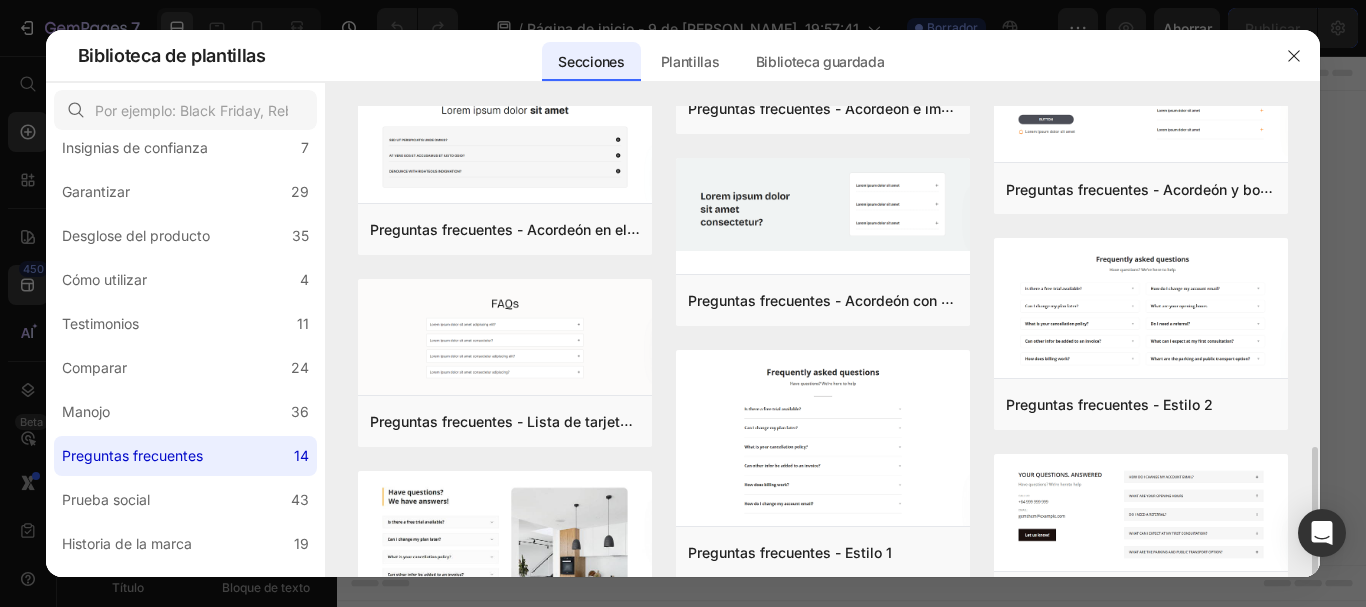 scroll, scrollTop: 574, scrollLeft: 0, axis: vertical 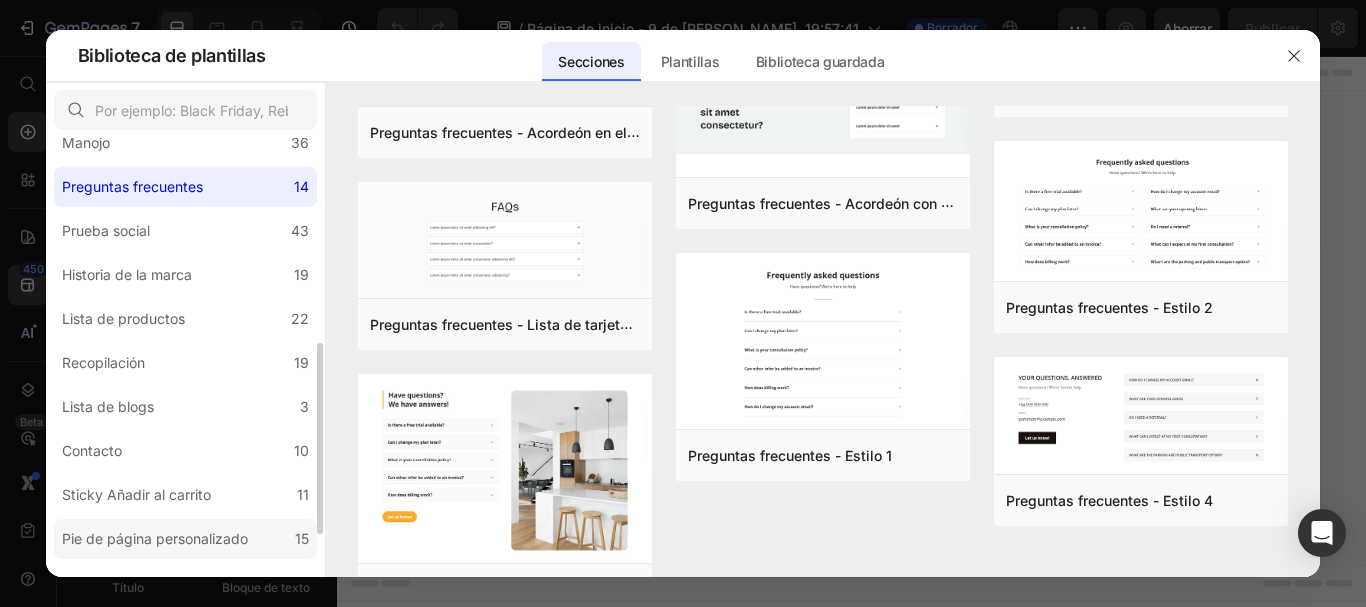 click on "Pie de página personalizado" at bounding box center (155, 538) 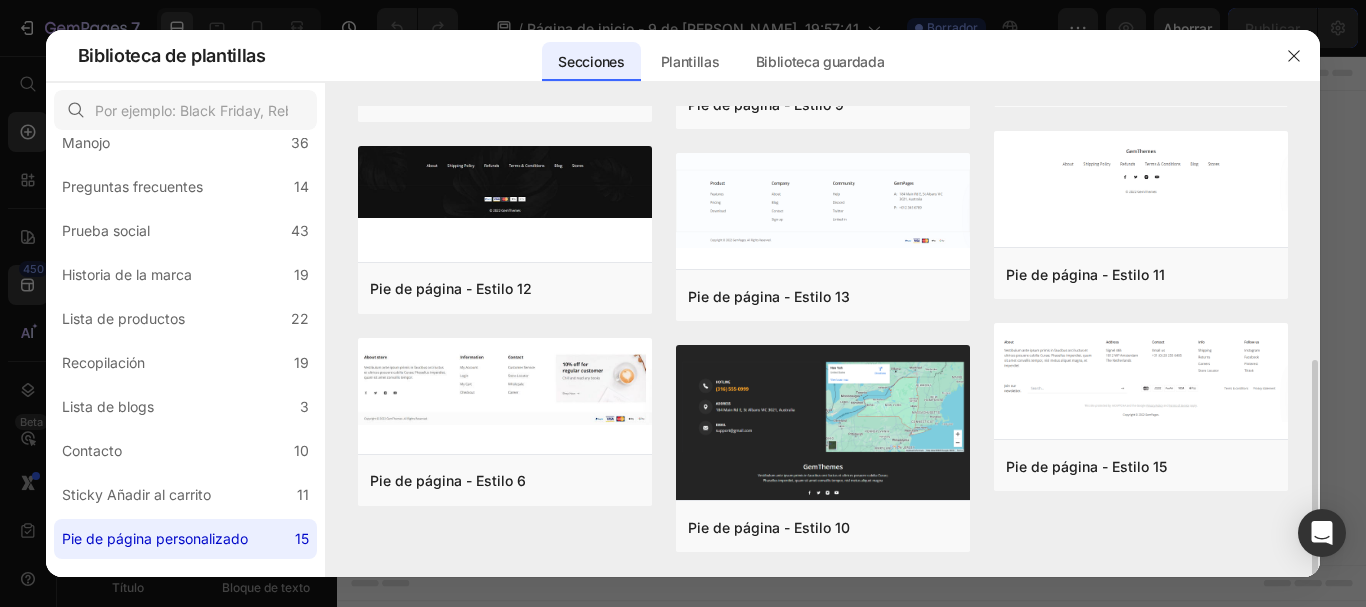 scroll, scrollTop: 0, scrollLeft: 0, axis: both 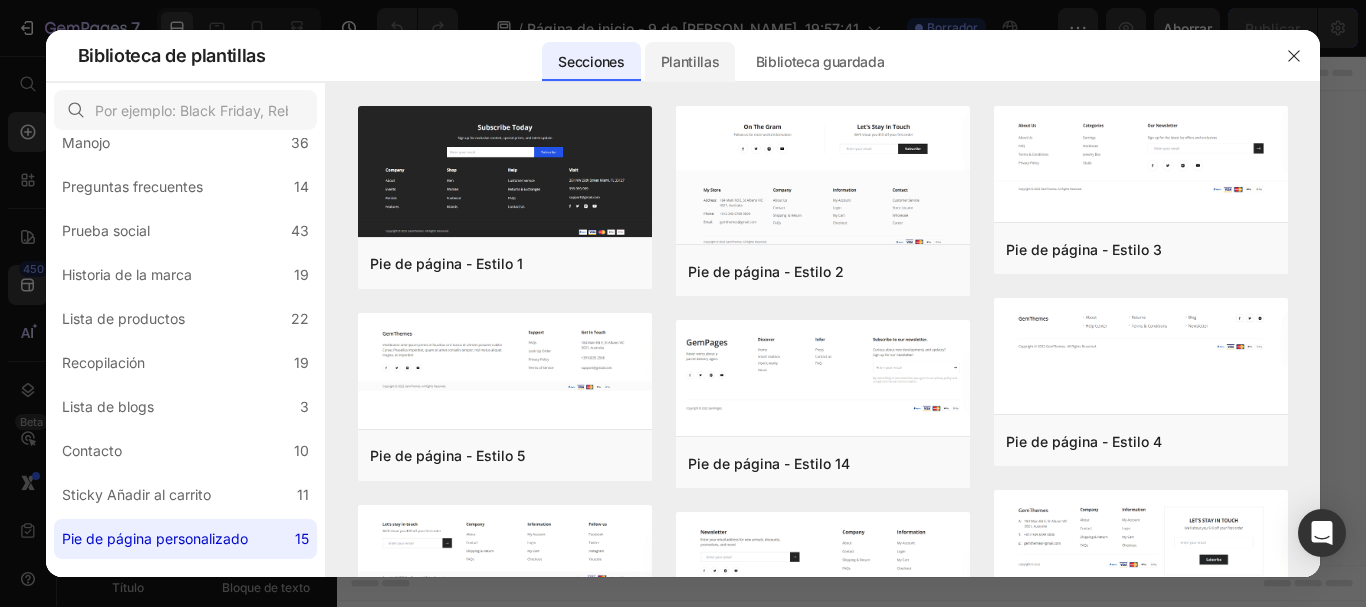 click on "Plantillas" at bounding box center [690, 61] 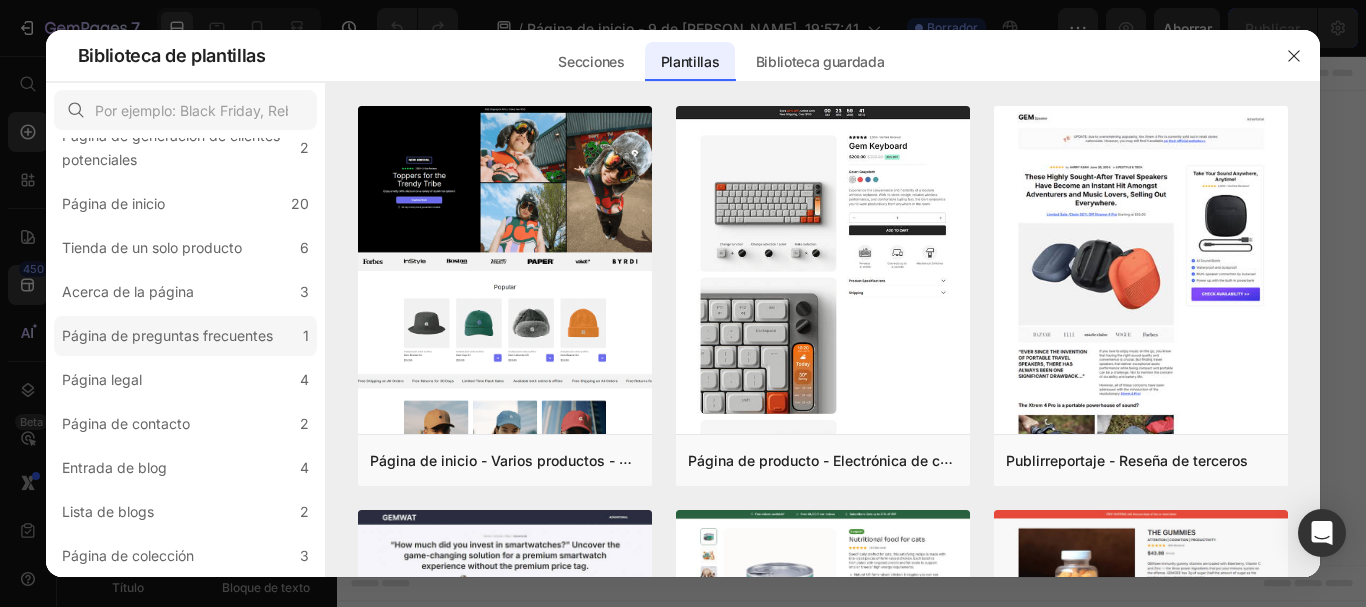 scroll, scrollTop: 0, scrollLeft: 0, axis: both 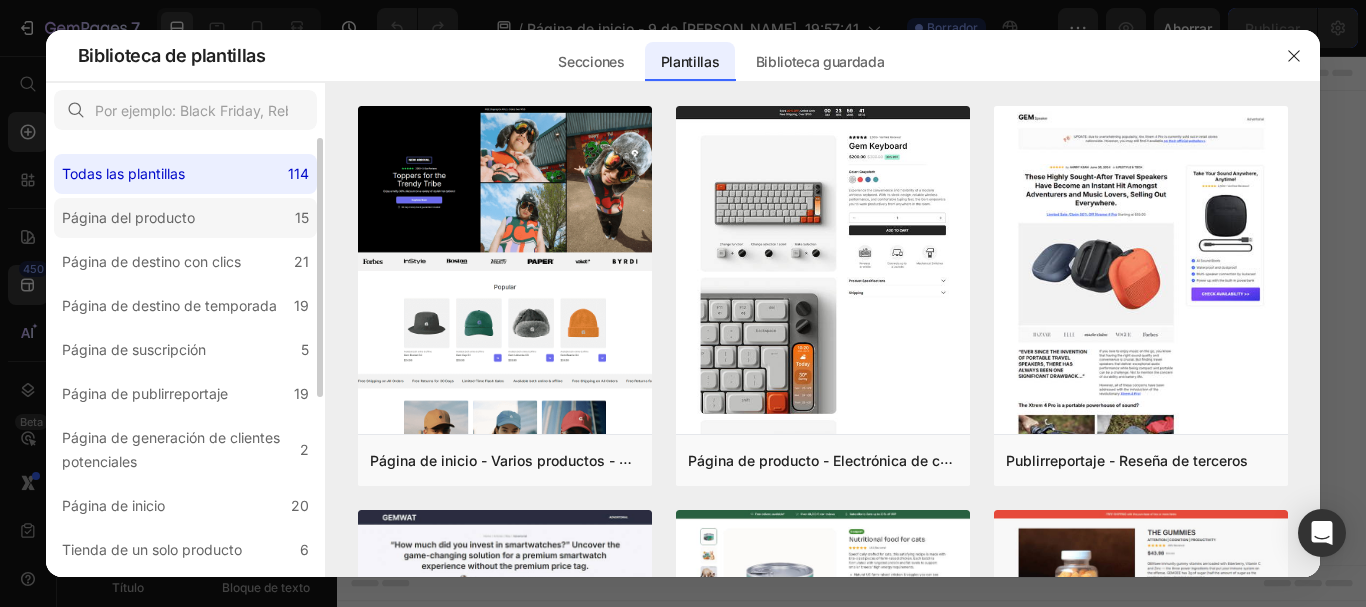click on "Página del producto" at bounding box center (128, 217) 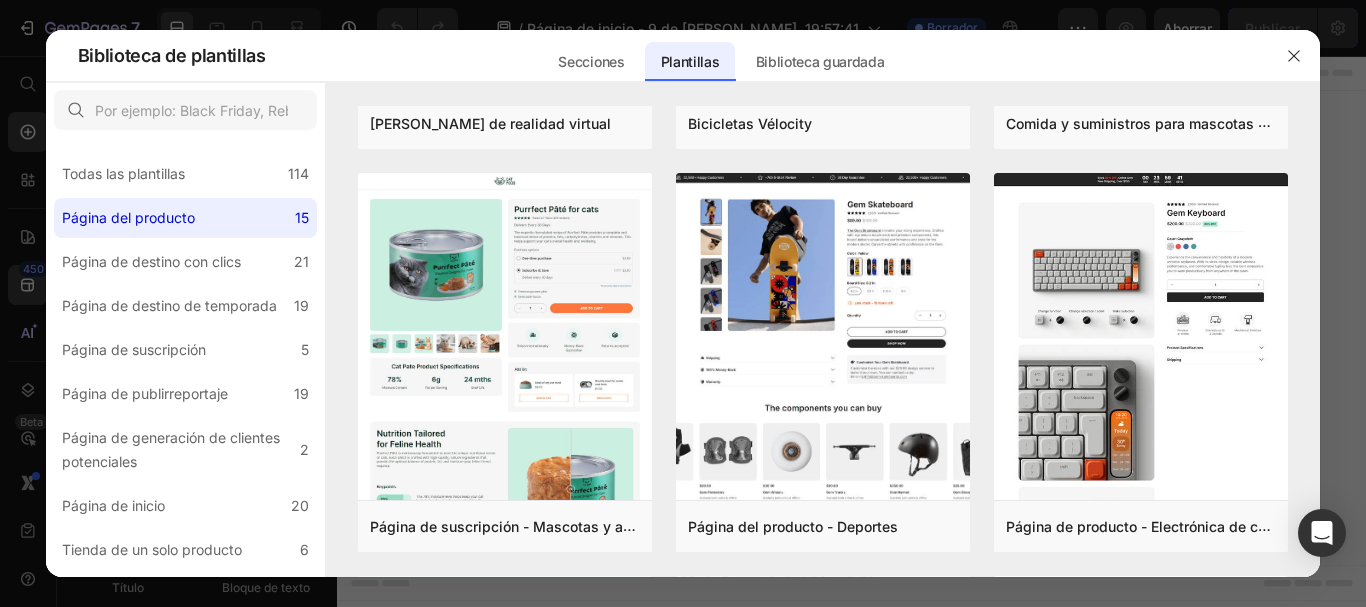 scroll, scrollTop: 0, scrollLeft: 0, axis: both 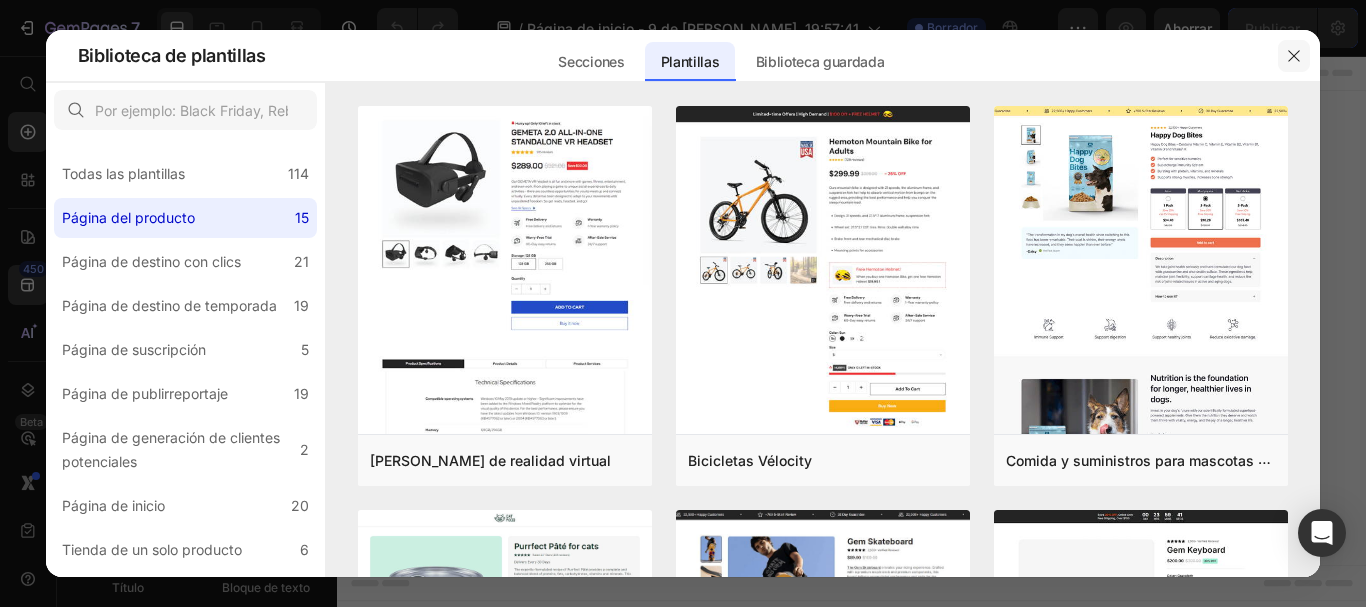 click 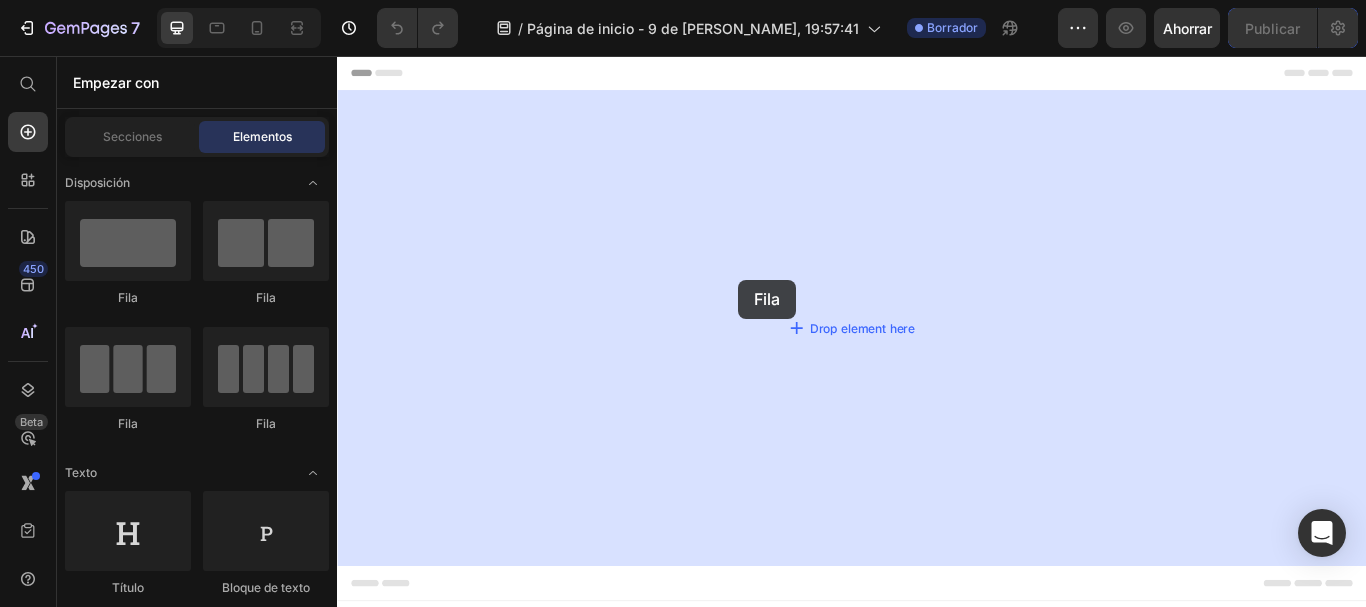 drag, startPoint x: 622, startPoint y: 312, endPoint x: 805, endPoint y: 317, distance: 183.0683 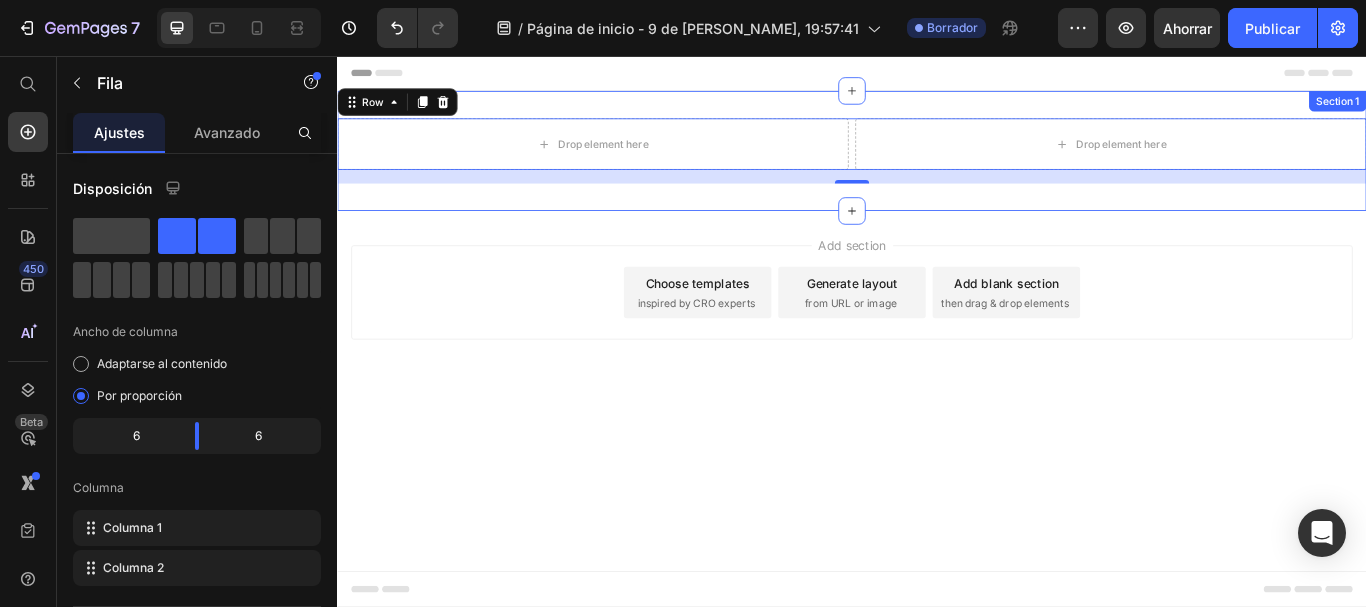 click on "Drop element here
Drop element here Row   16 Section 1" at bounding box center (937, 167) 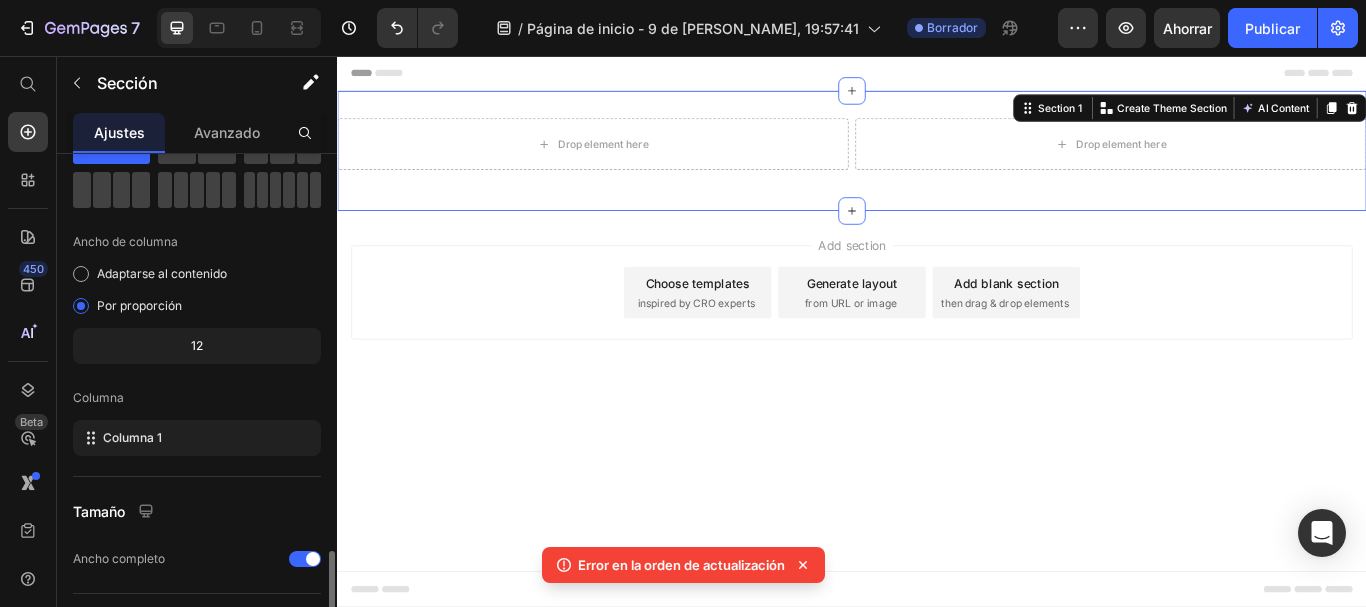 scroll, scrollTop: 298, scrollLeft: 0, axis: vertical 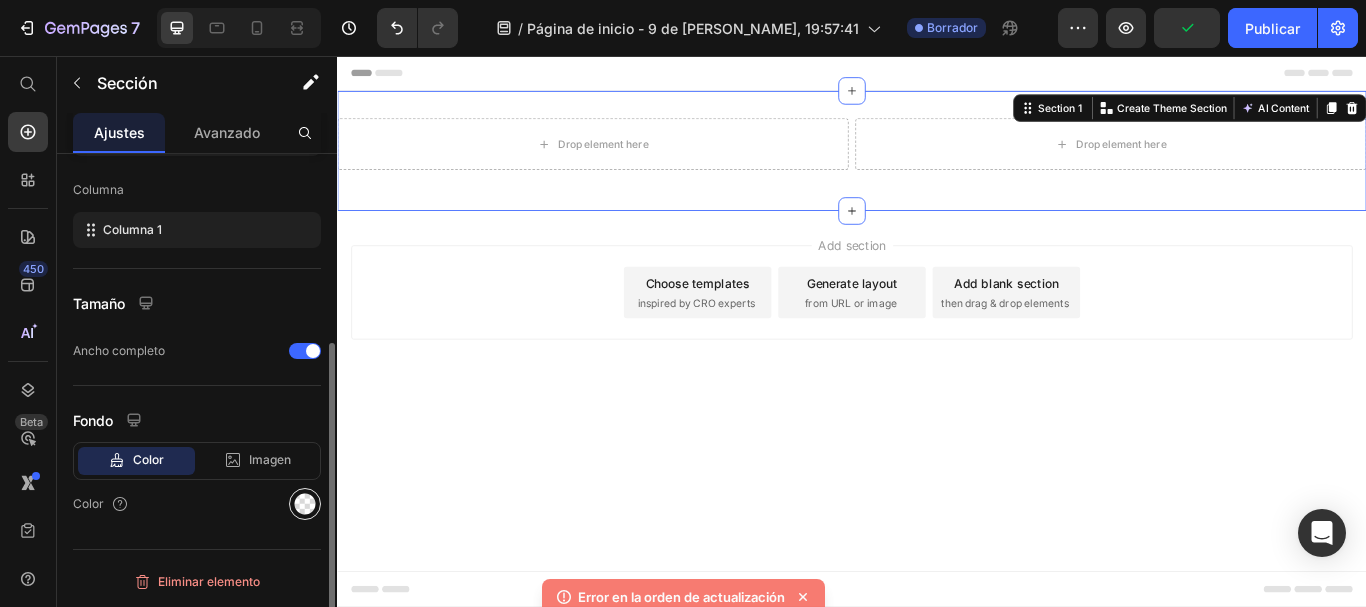 click at bounding box center (305, 504) 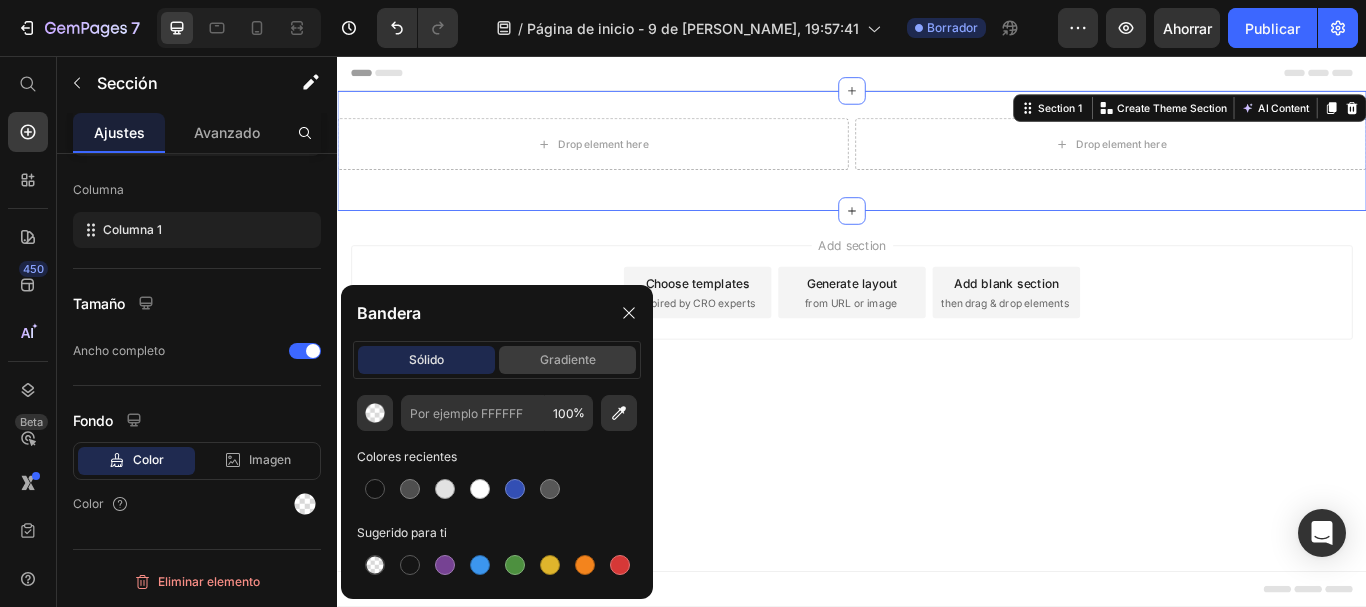 click on "gradiente" at bounding box center [568, 360] 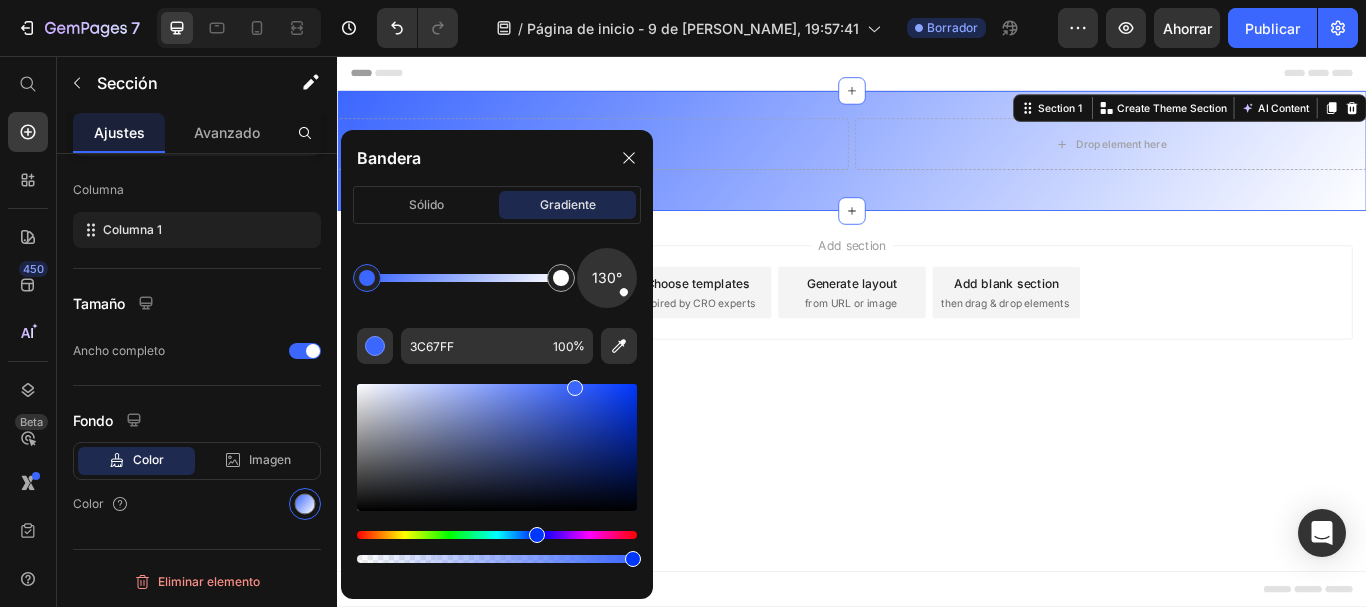 click at bounding box center (367, 278) 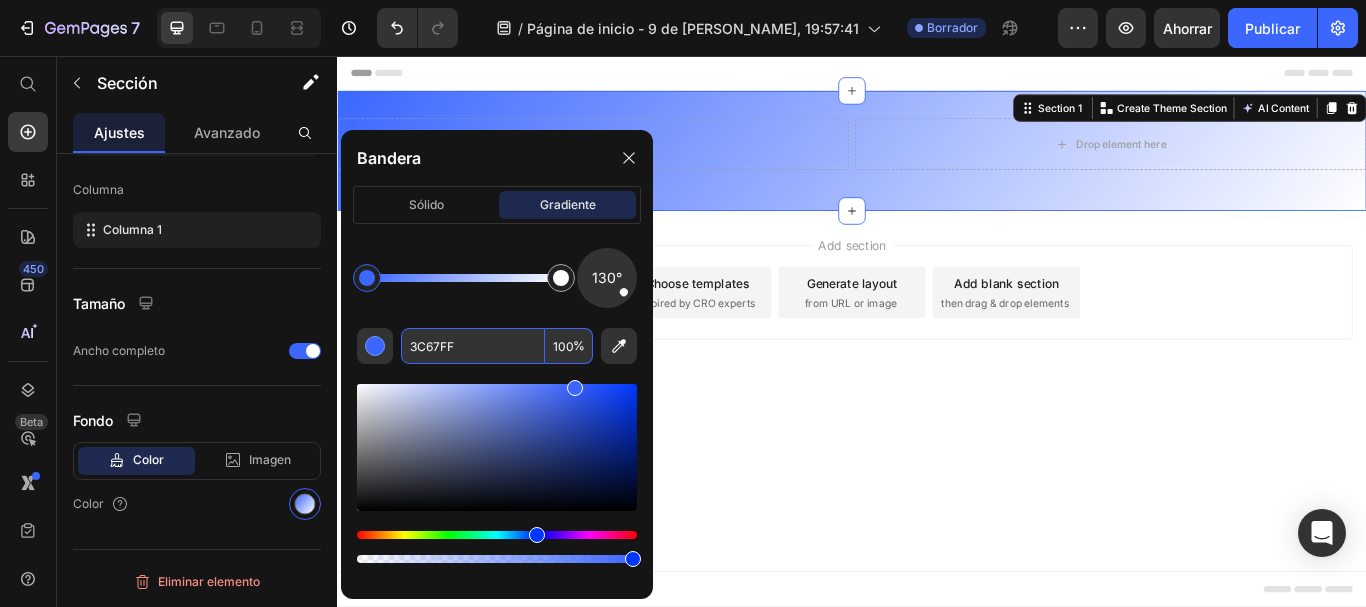 click on "3C67FF" at bounding box center [473, 346] 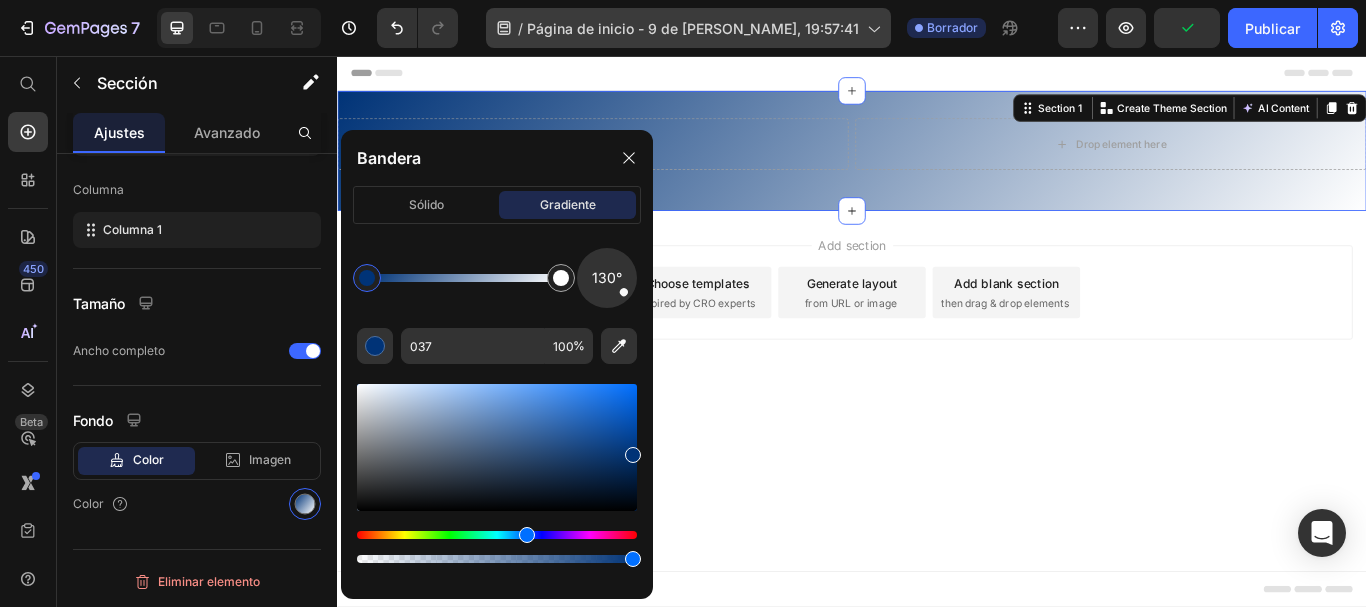 type on "003377" 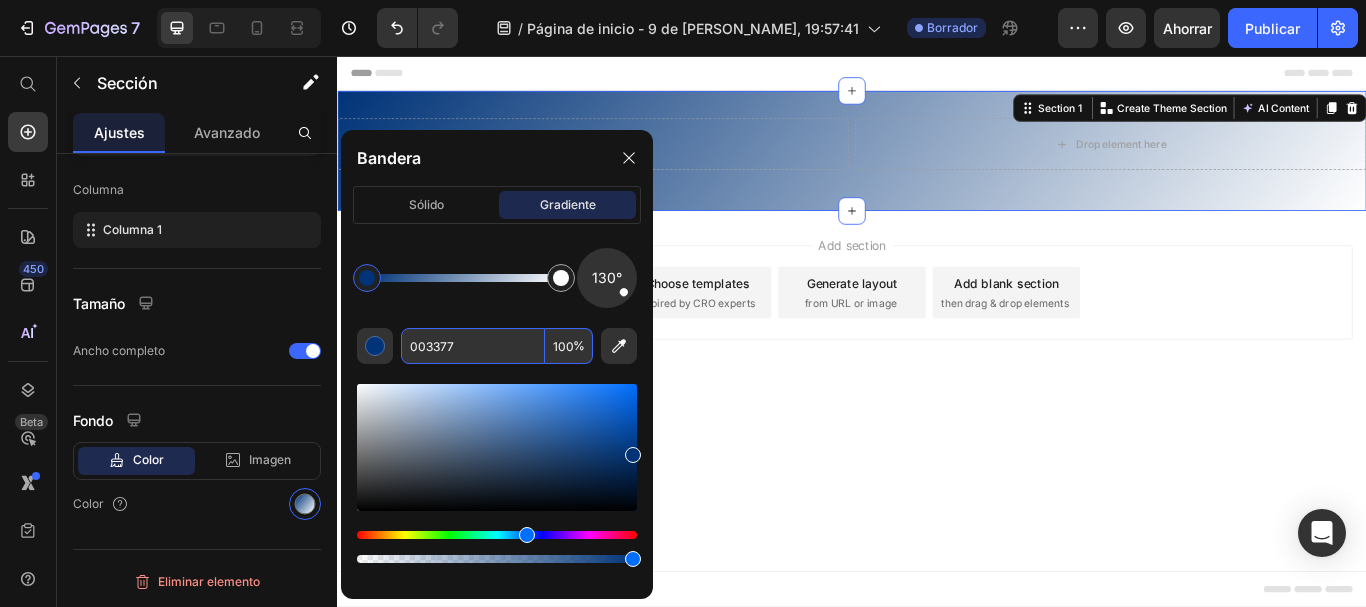 click on "003377" at bounding box center [473, 346] 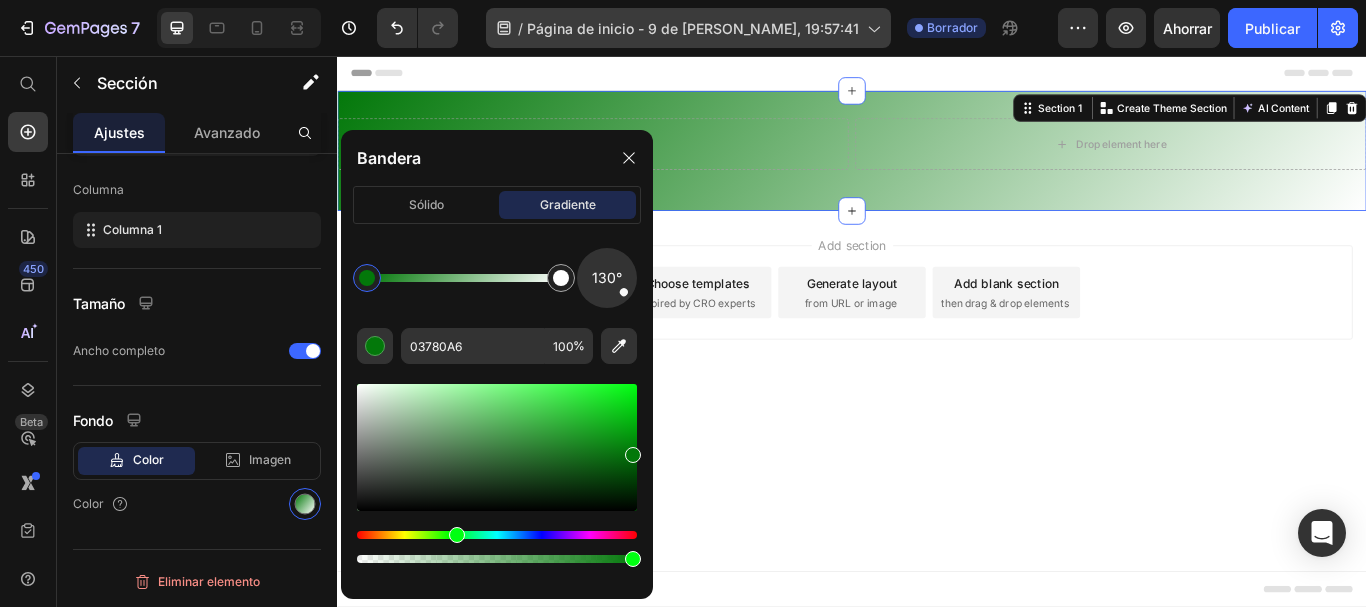type on "03780A" 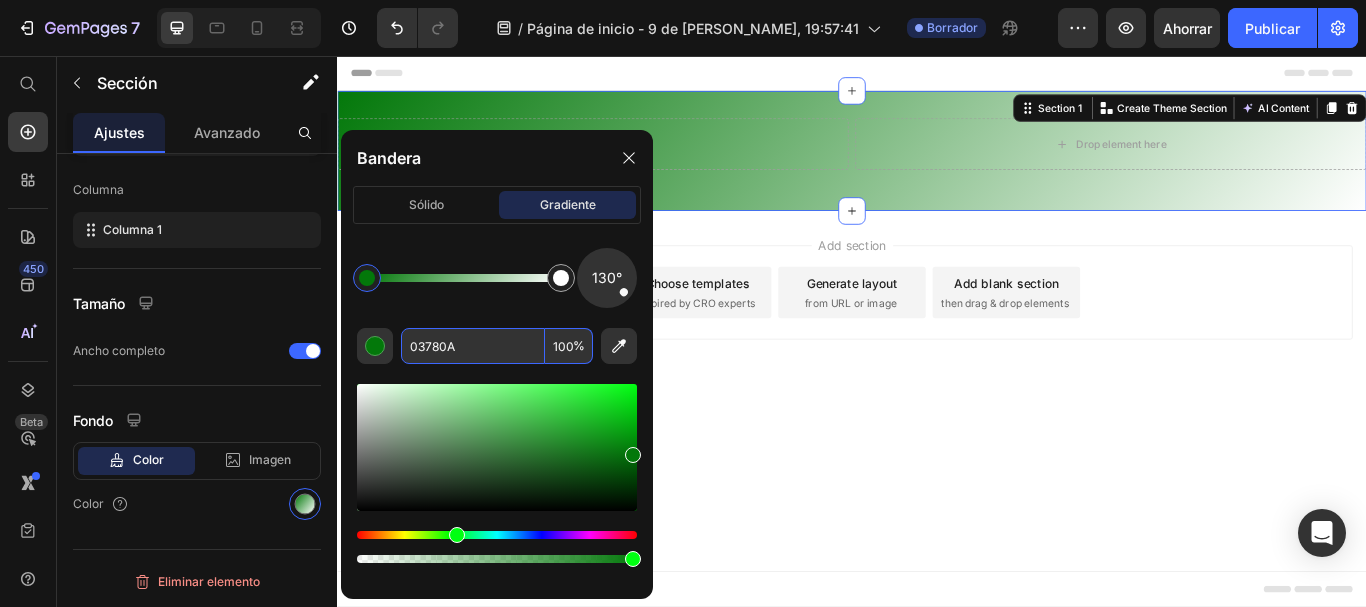 click on "03780A" at bounding box center [473, 346] 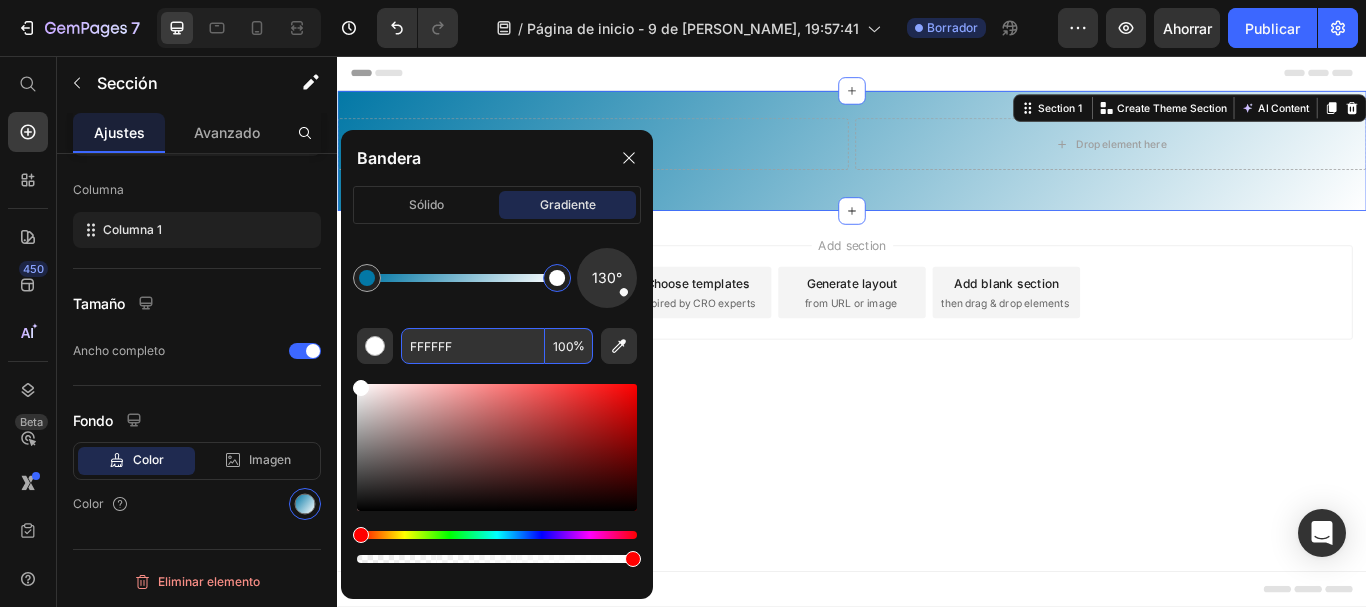 click at bounding box center (557, 278) 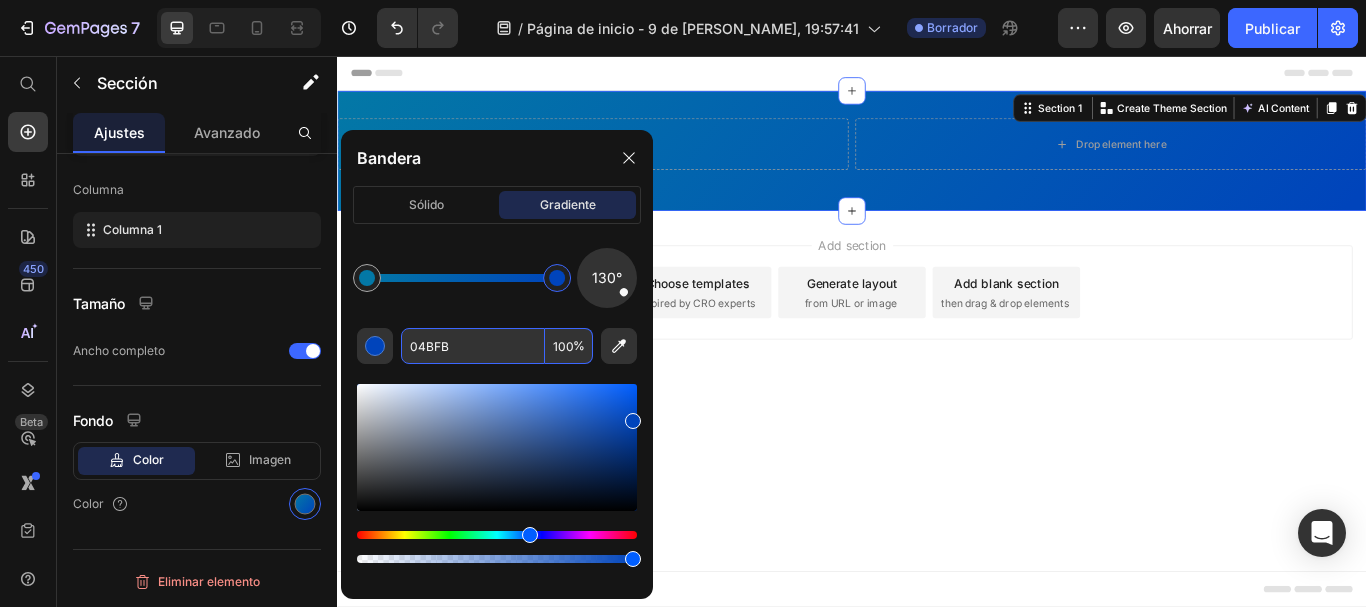 type on "04BFBF" 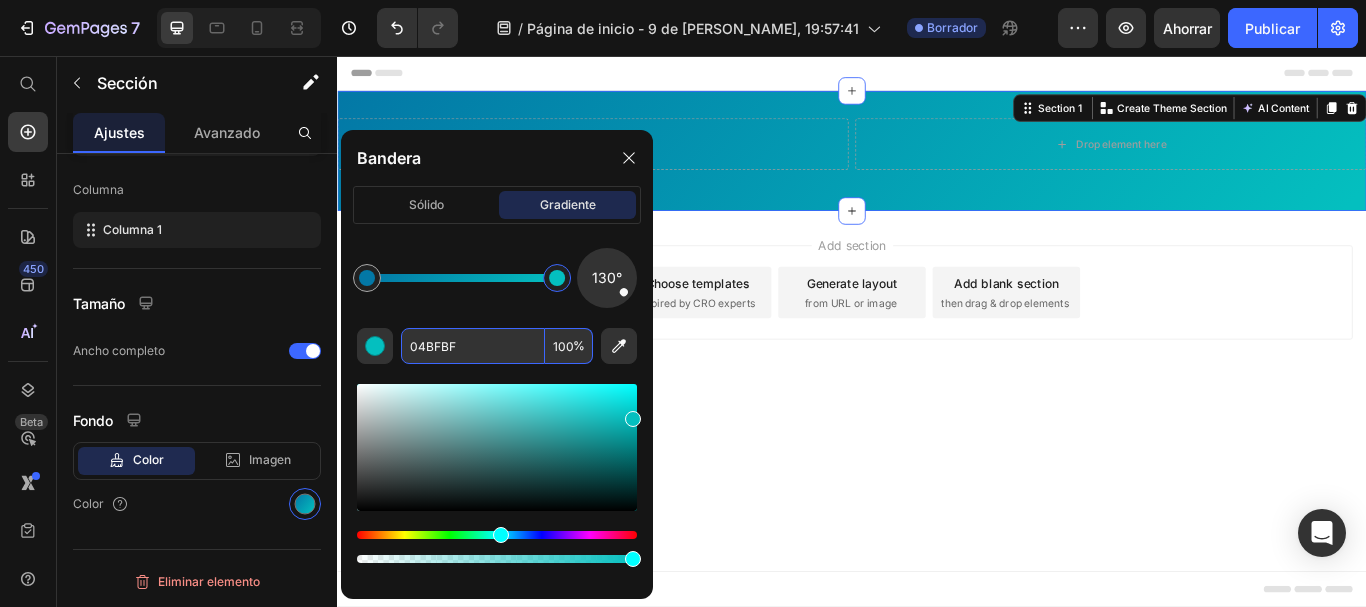 click on "Add section Choose templates inspired by CRO experts Generate layout from URL or image Add blank section then drag & drop elements" at bounding box center [937, 360] 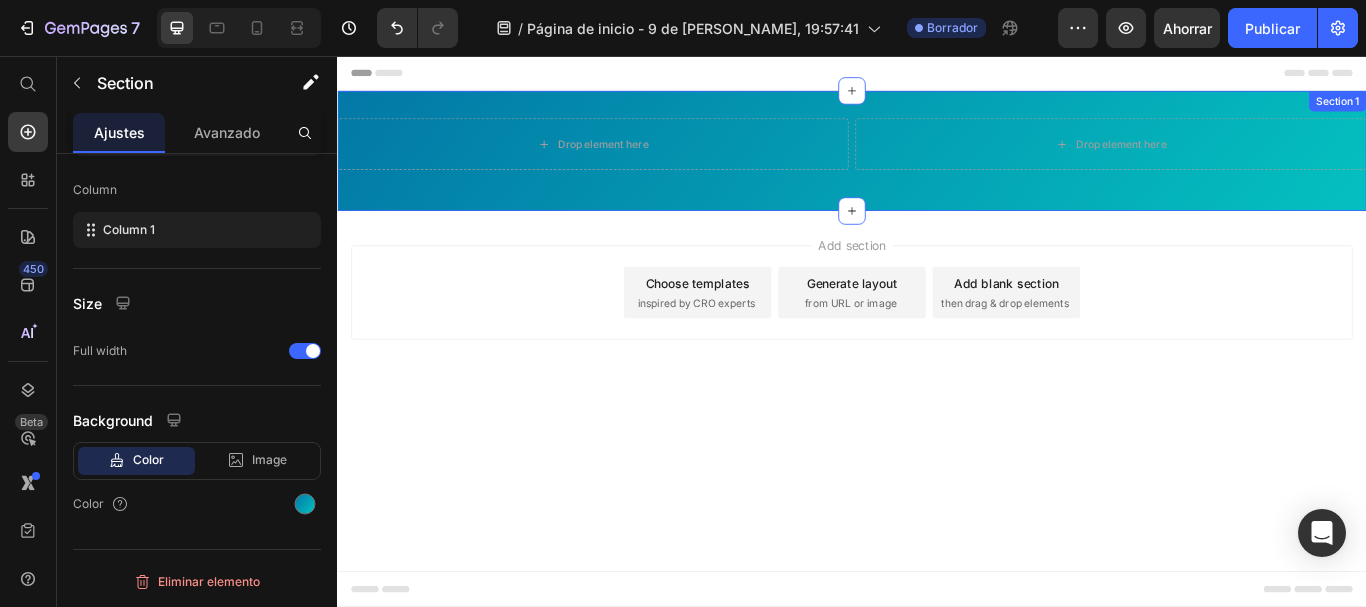 click on "Drop element here
Drop element here Row" at bounding box center (937, 167) 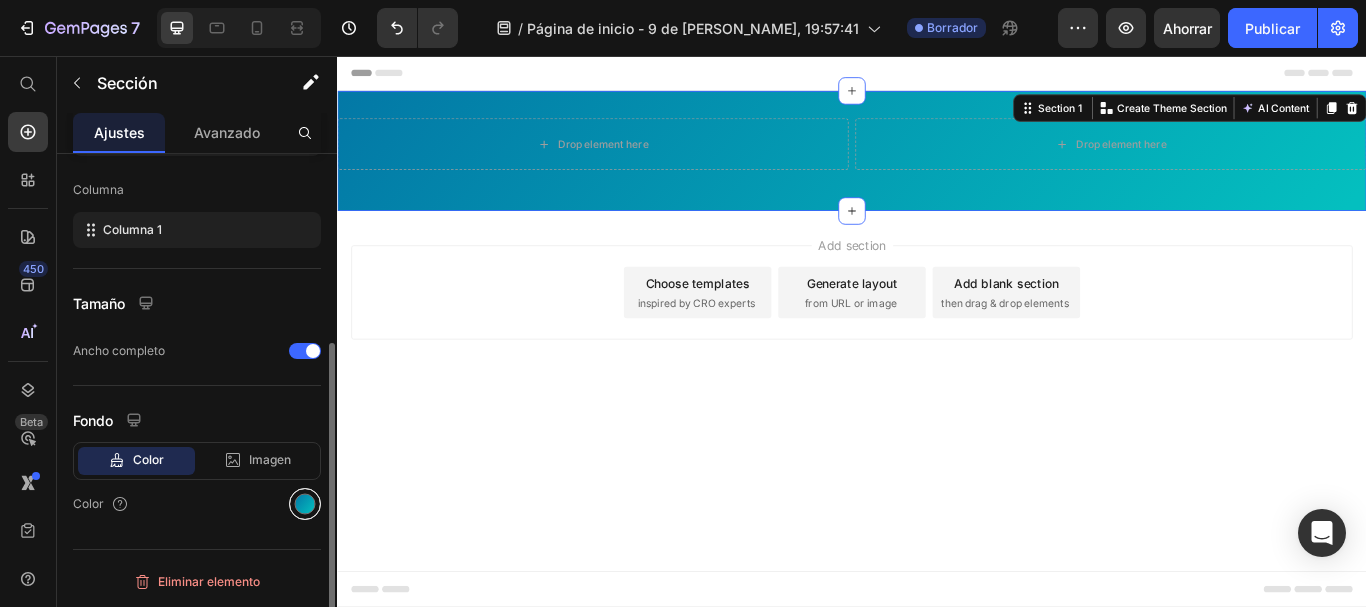click at bounding box center [305, 504] 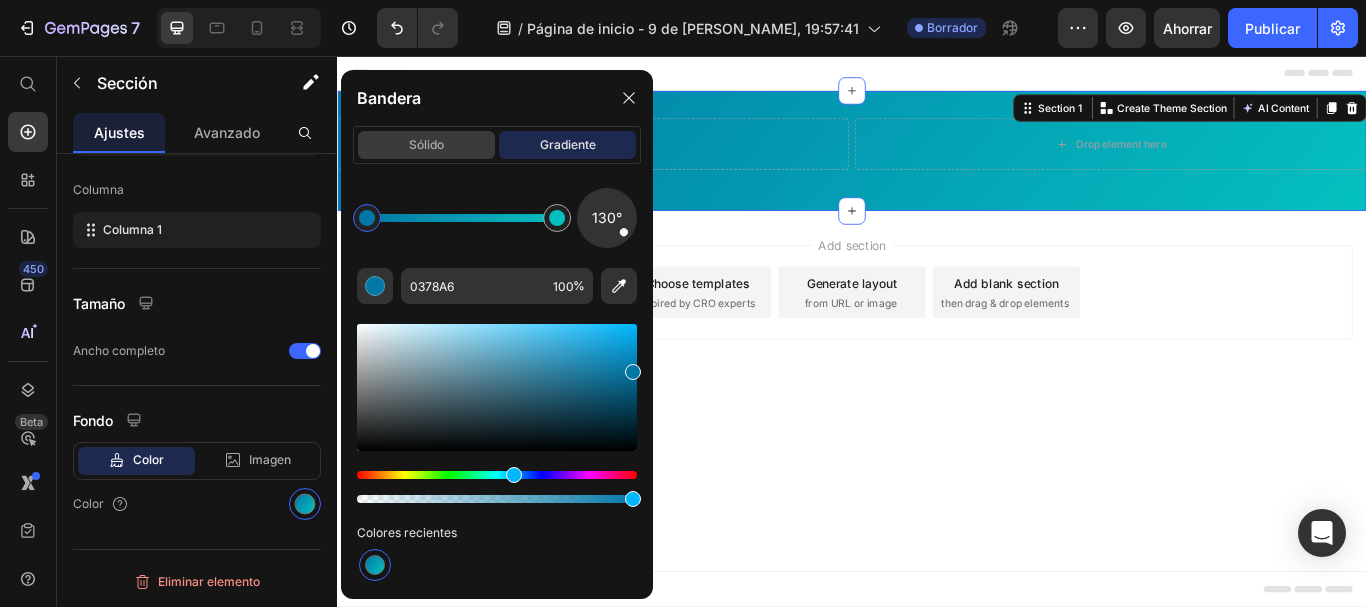 click on "sólido" at bounding box center [426, 144] 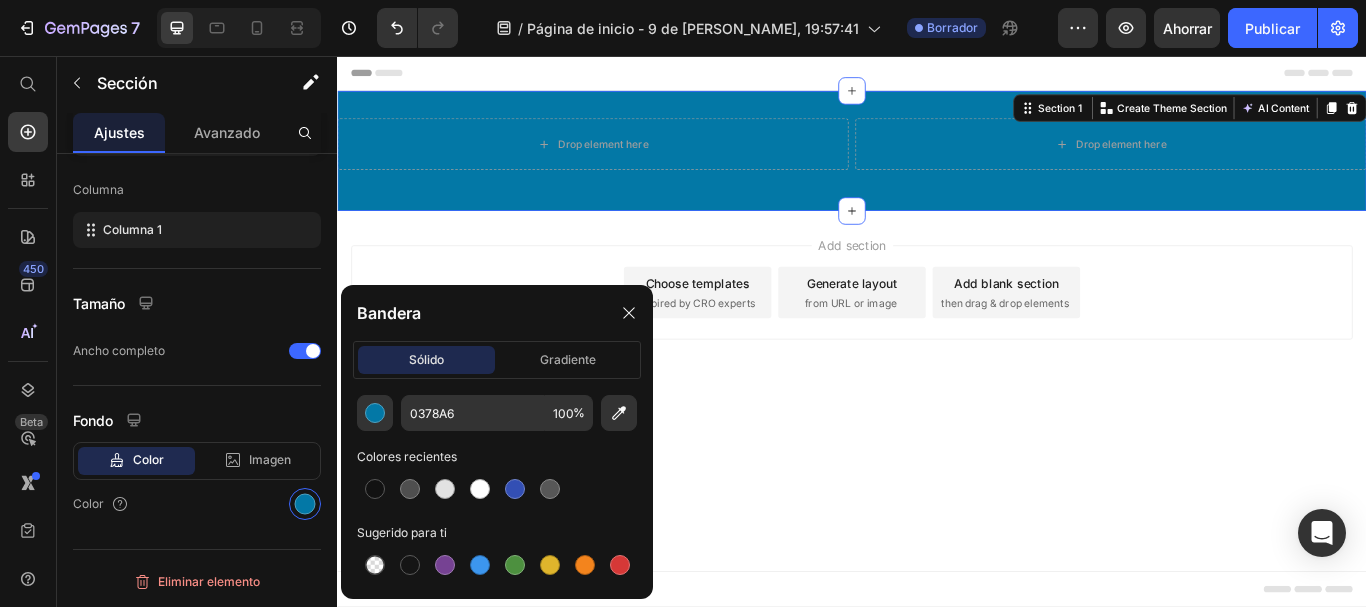 click on "Add section Choose templates inspired by CRO experts Generate layout from URL or image Add blank section then drag & drop elements" at bounding box center [937, 360] 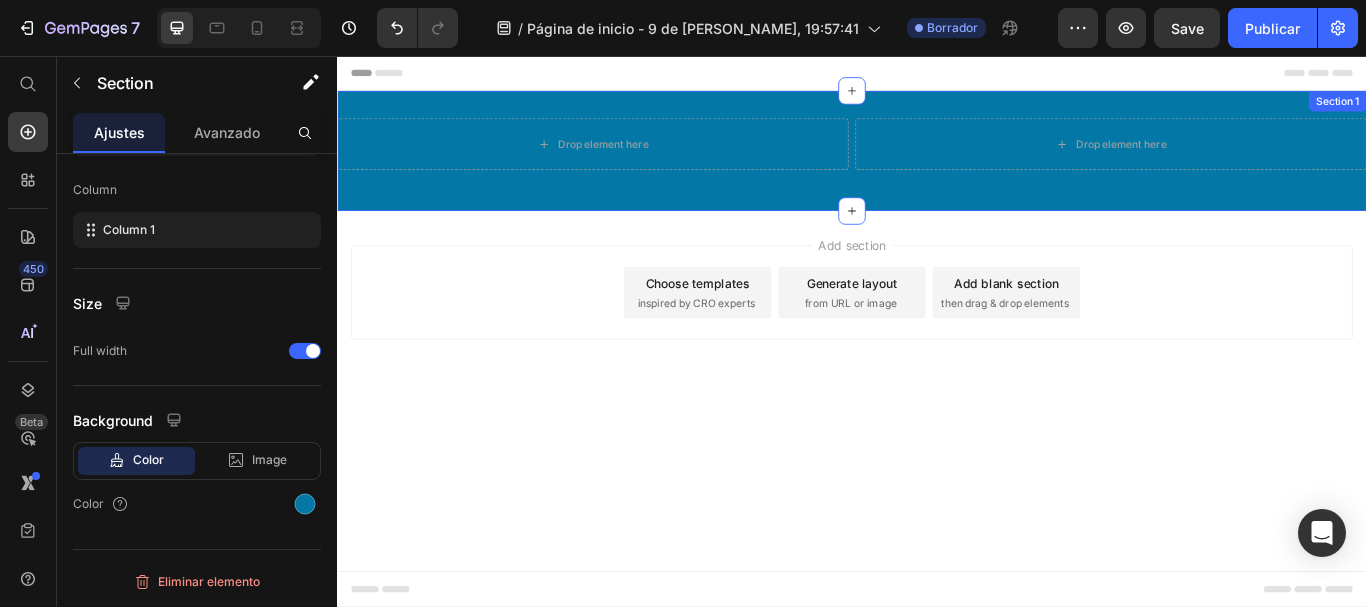 click on "Drop element here
Drop element here Row Section 1" at bounding box center [937, 167] 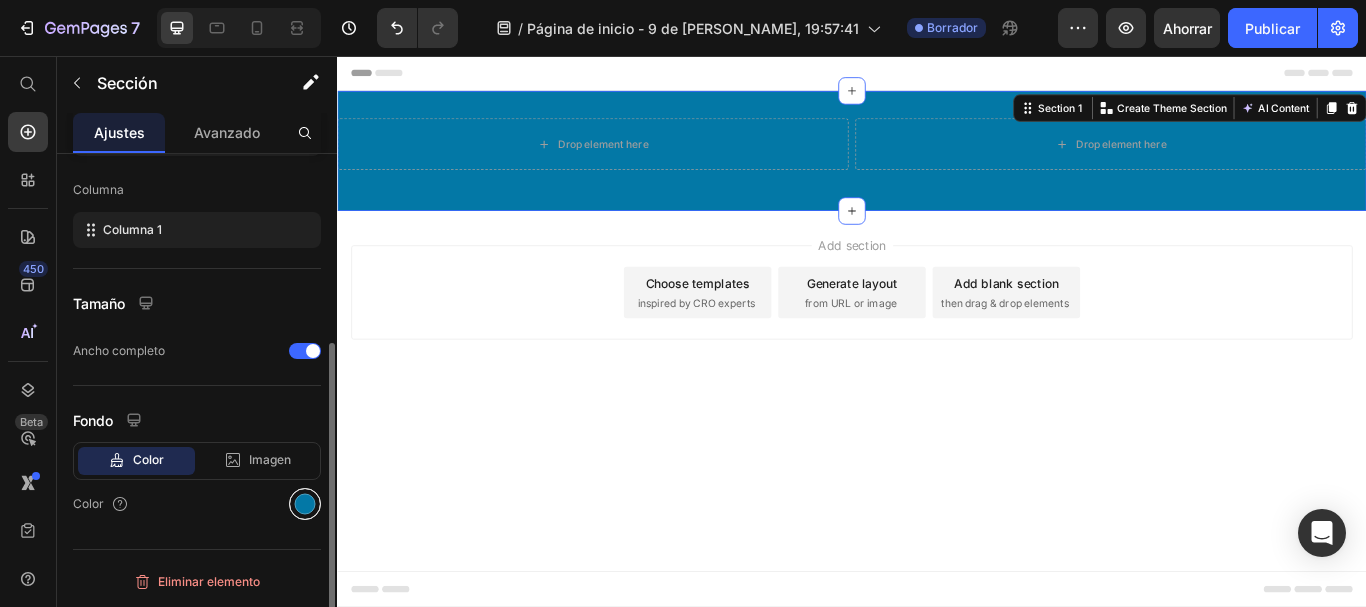 click at bounding box center (305, 504) 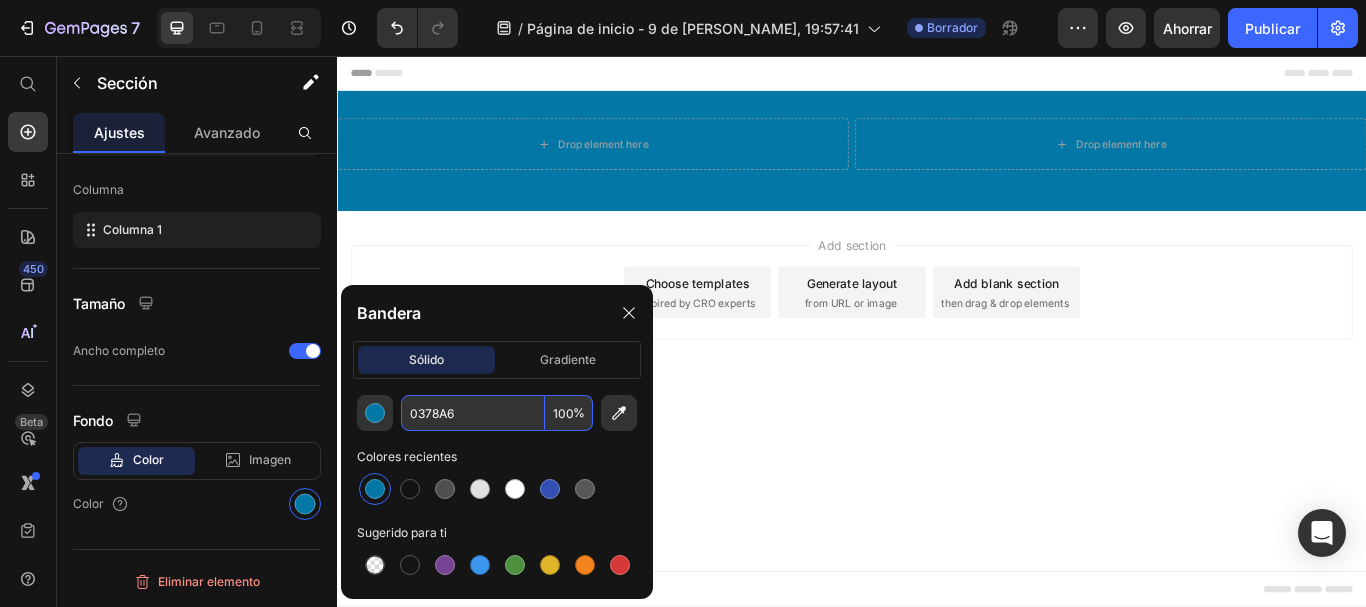 click on "Header
Drop element here
Drop element here Row Section 1 Root Start with Sections from sidebar Add sections Add elements Start with Generating from URL or image Add section Choose templates inspired by CRO experts Generate layout from URL or image Add blank section then drag & drop elements Footer" at bounding box center (937, 377) 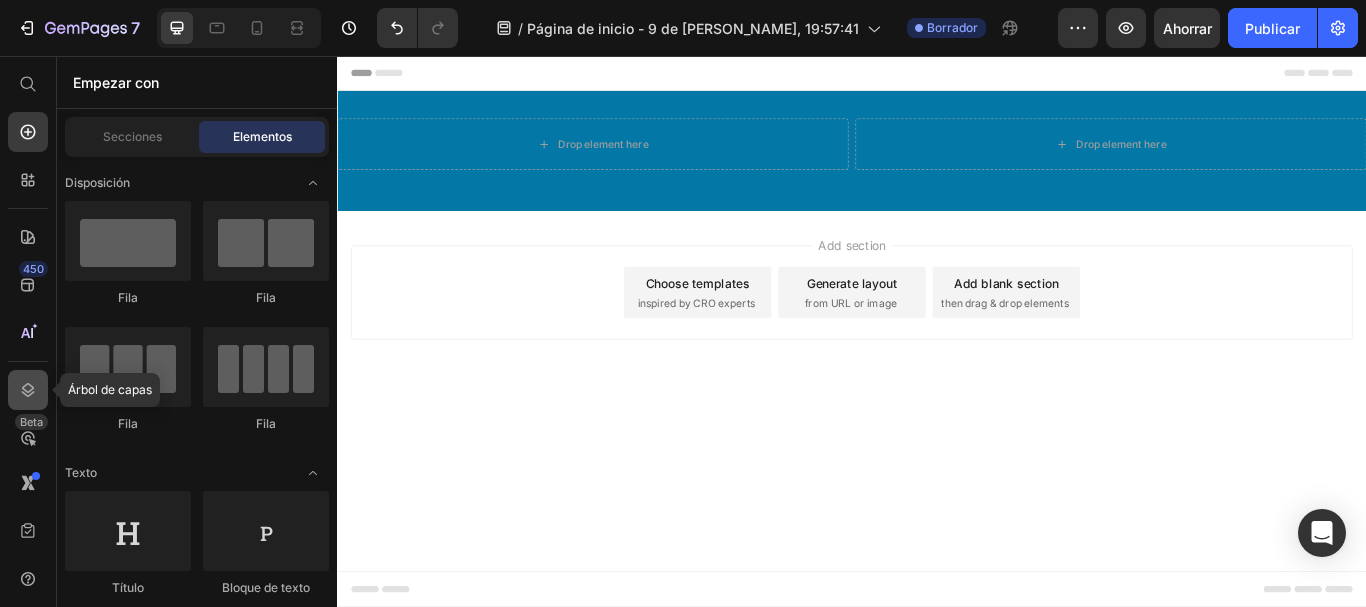 click 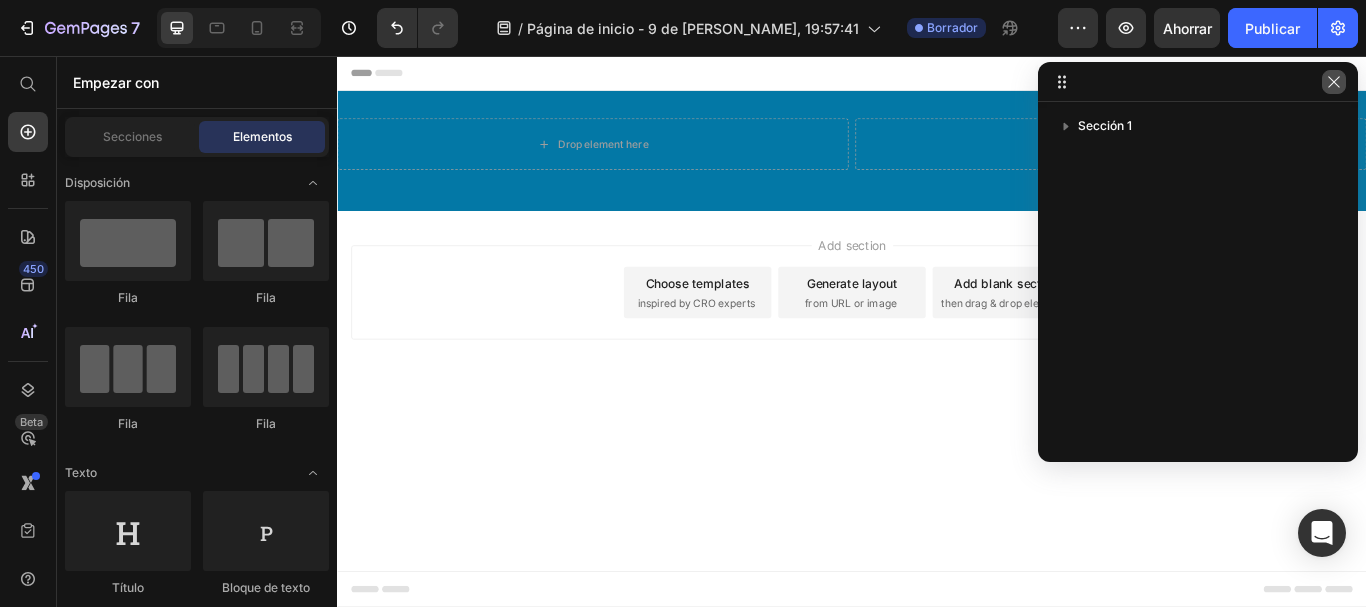 click 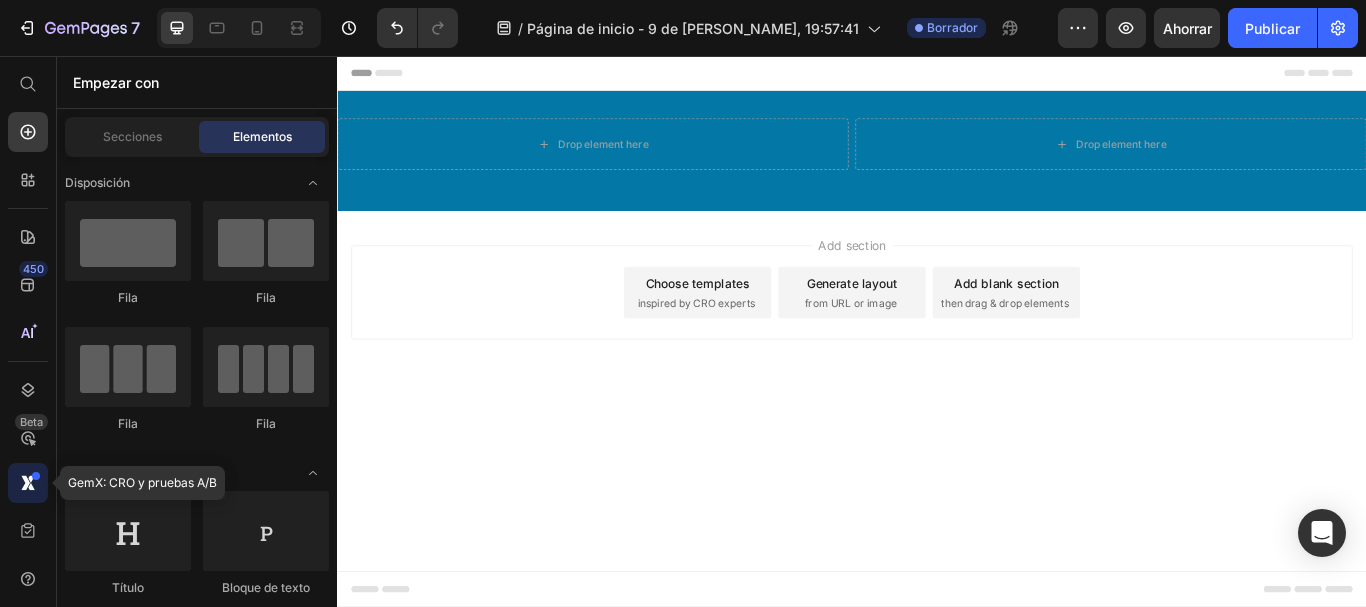 click 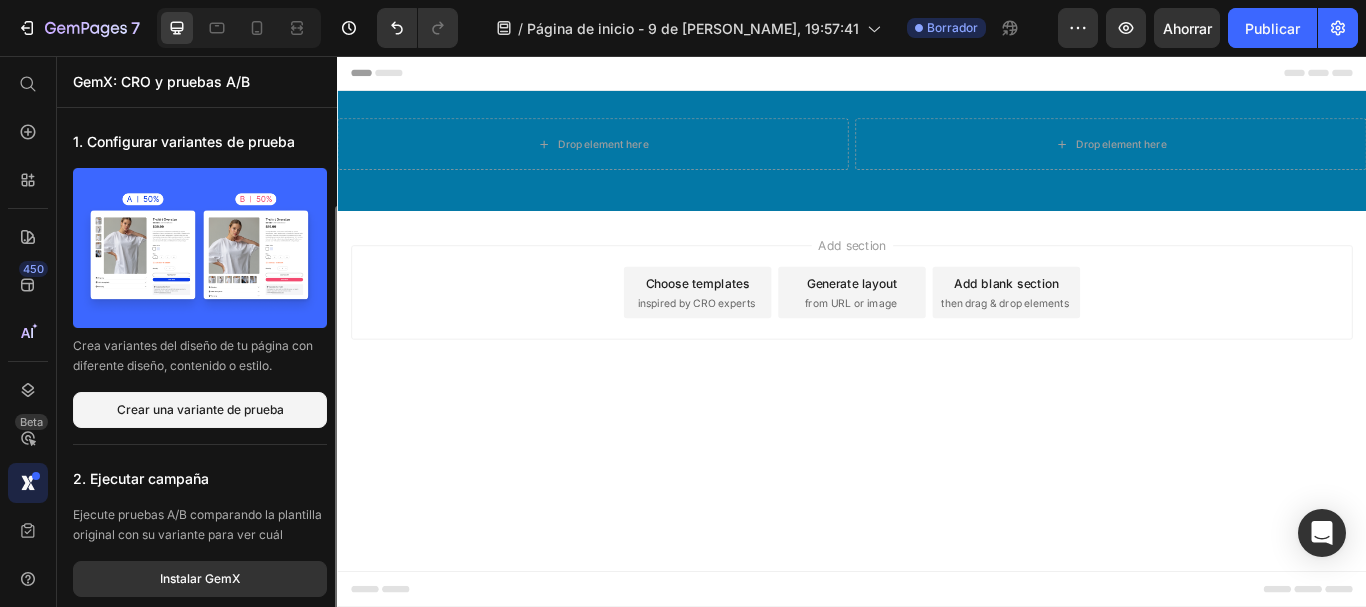 scroll, scrollTop: 51, scrollLeft: 0, axis: vertical 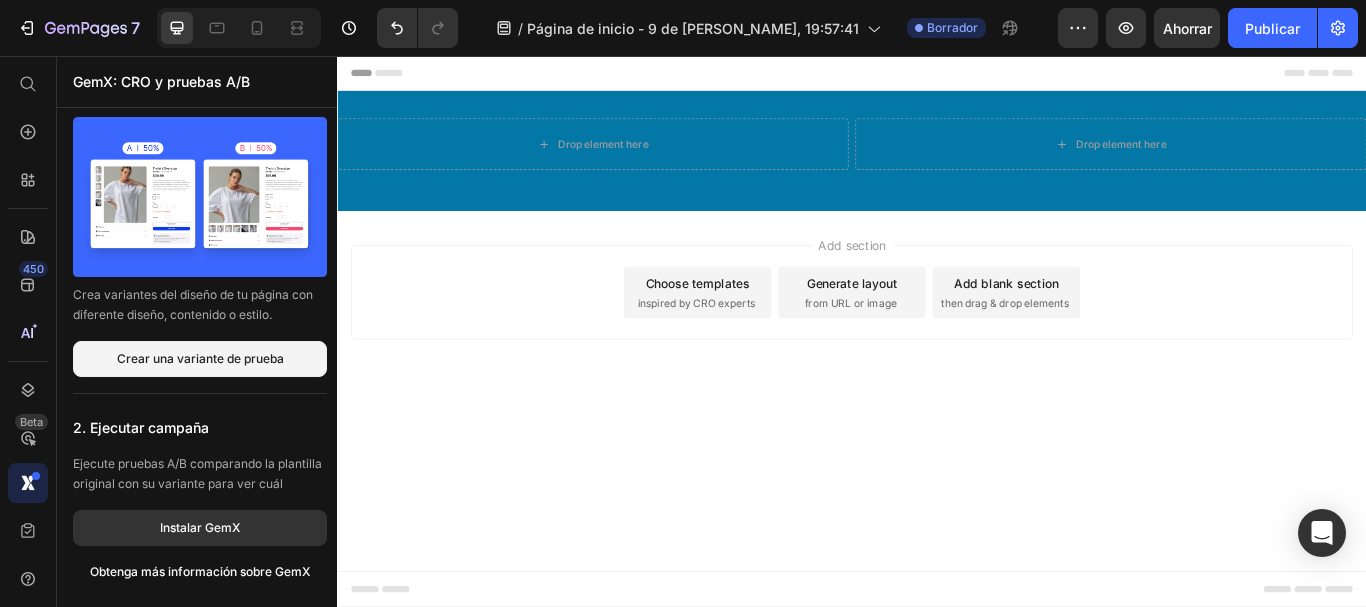 click on "Add section Choose templates inspired by CRO experts Generate layout from URL or image Add blank section then drag & drop elements" at bounding box center (937, 332) 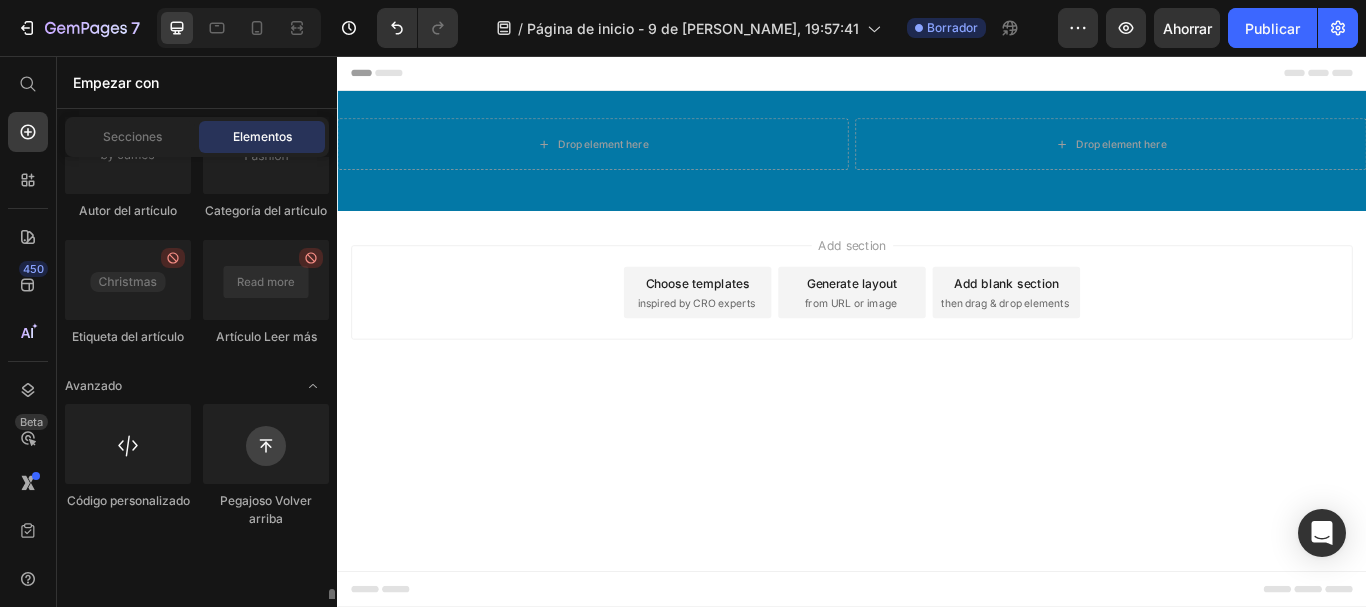 scroll, scrollTop: 6078, scrollLeft: 0, axis: vertical 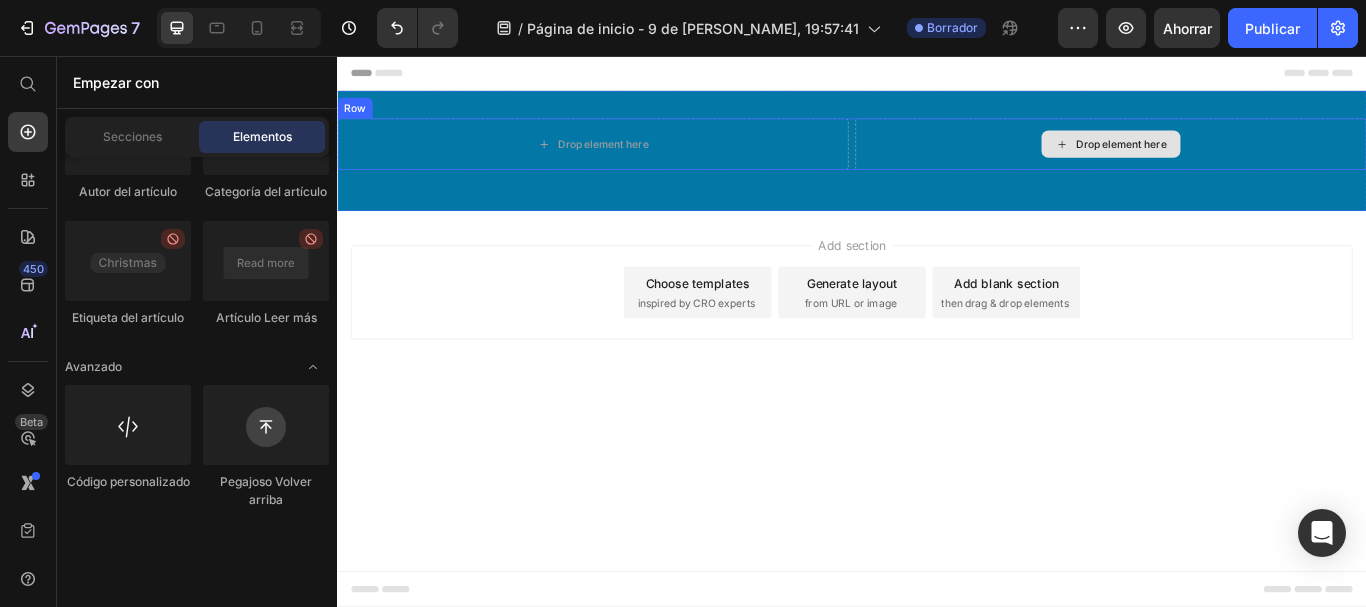 click on "Drop element here" at bounding box center (1239, 159) 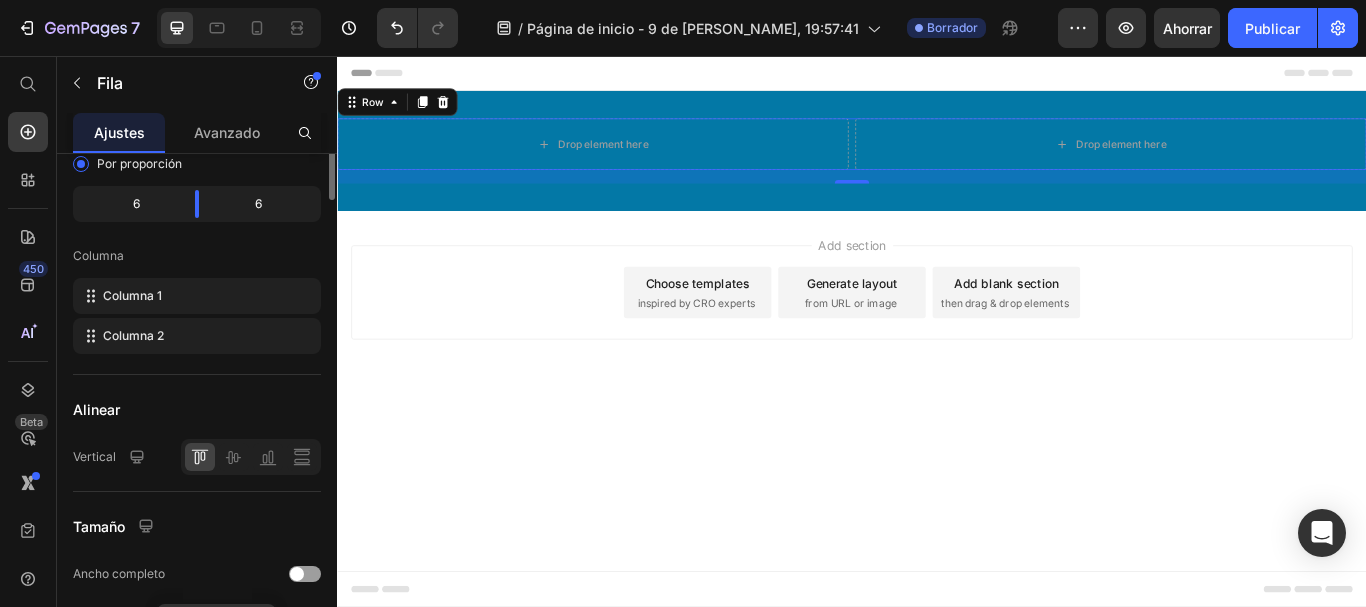 scroll, scrollTop: 20, scrollLeft: 0, axis: vertical 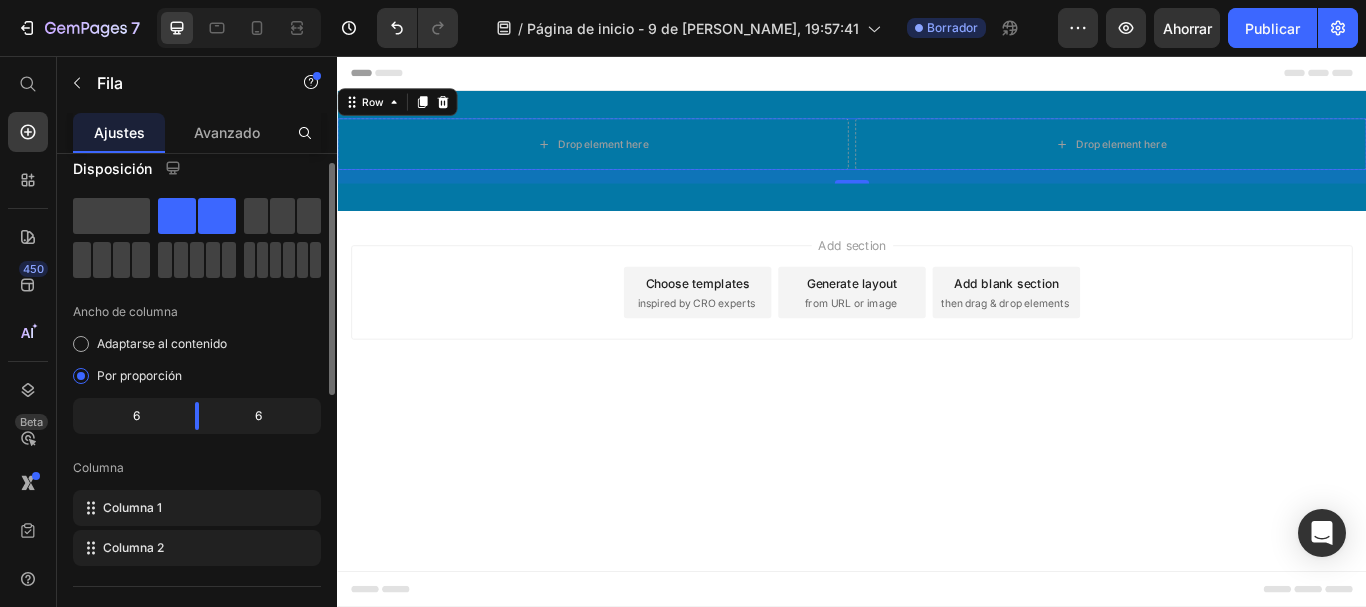 click on "6" 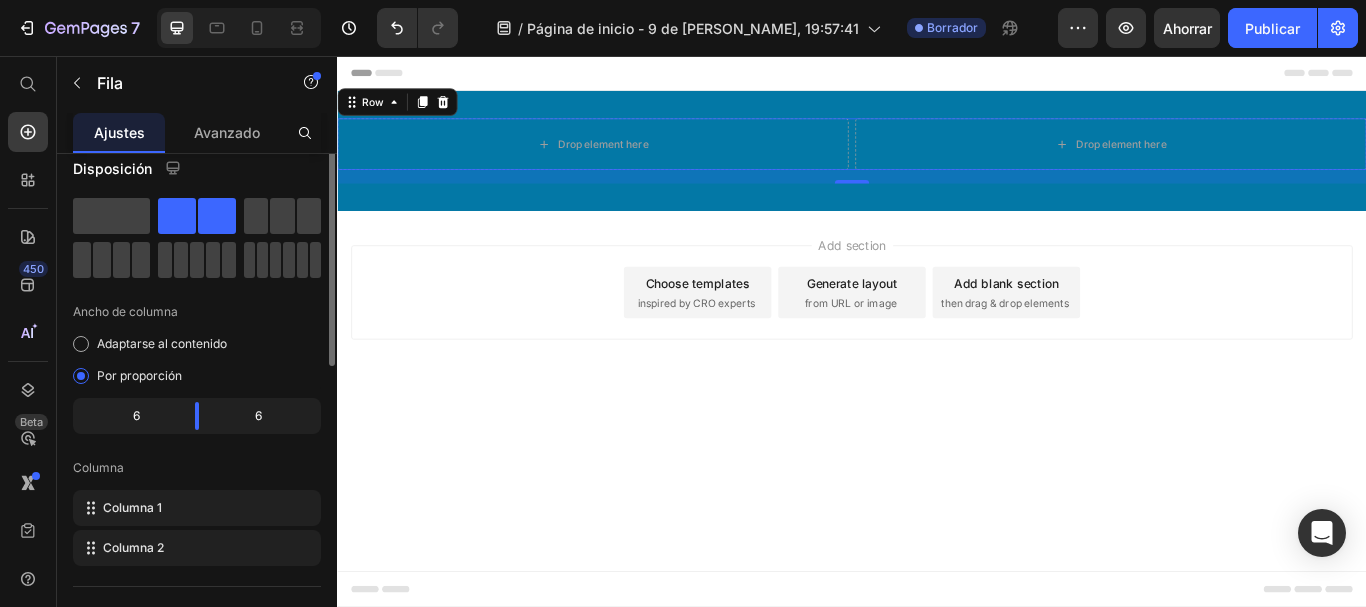 scroll, scrollTop: 0, scrollLeft: 0, axis: both 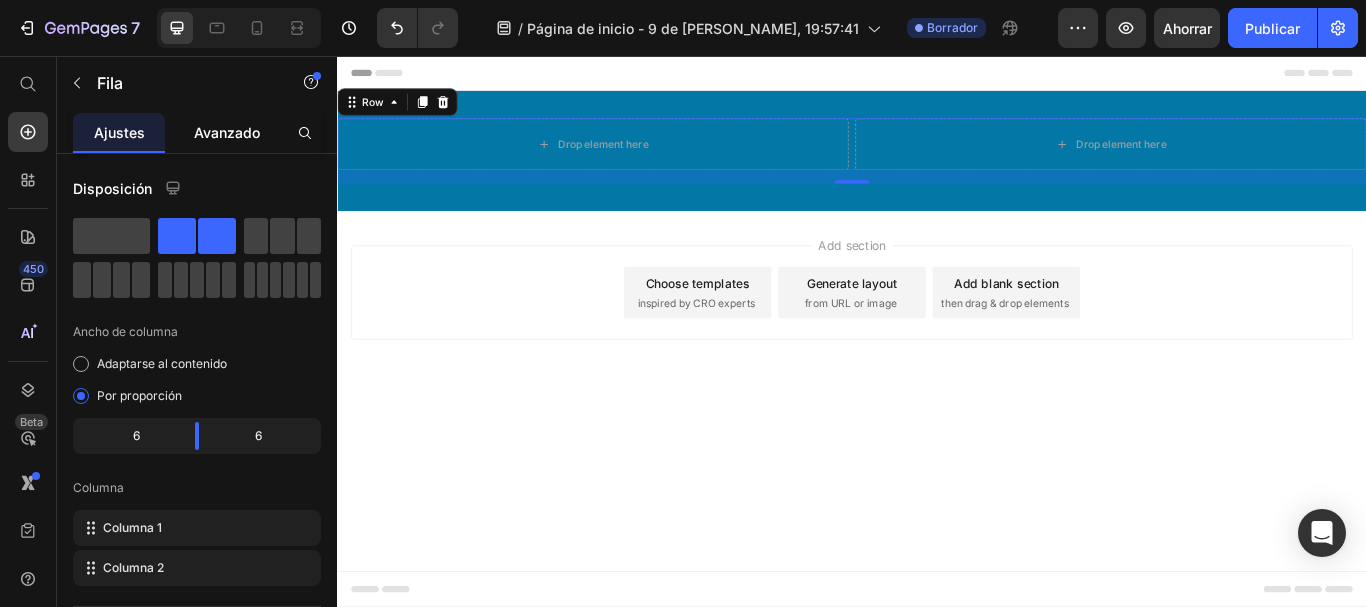 click on "Avanzado" at bounding box center [227, 132] 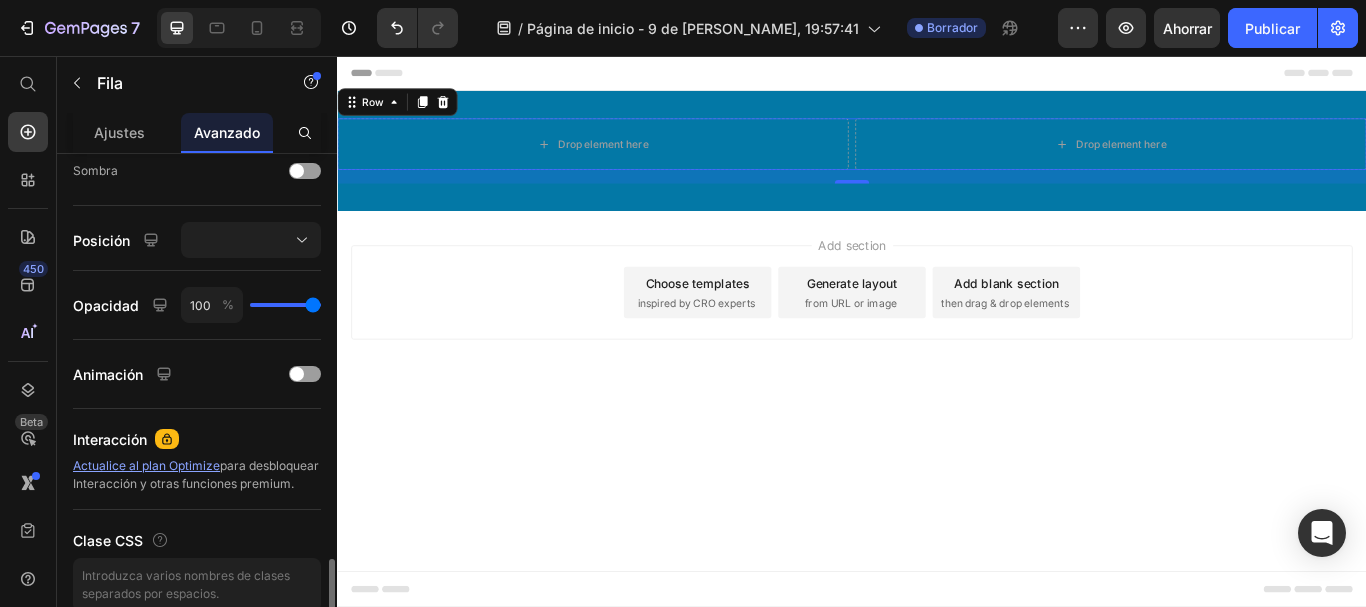 scroll, scrollTop: 768, scrollLeft: 0, axis: vertical 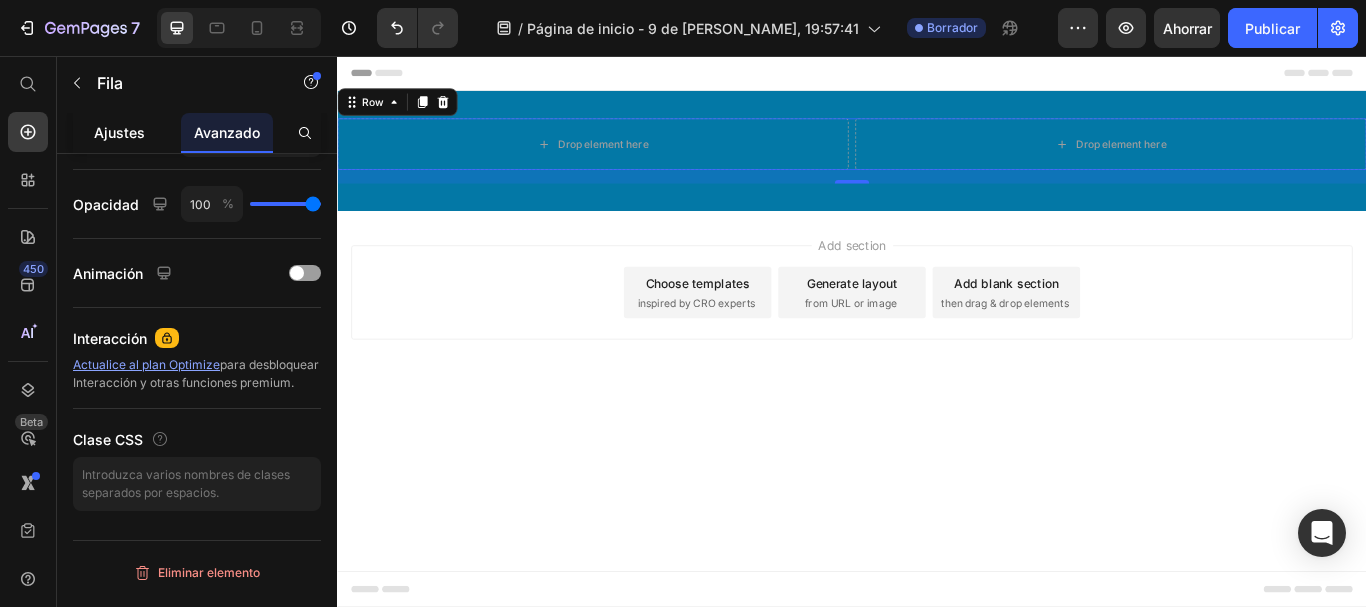 click on "Ajustes" at bounding box center [119, 132] 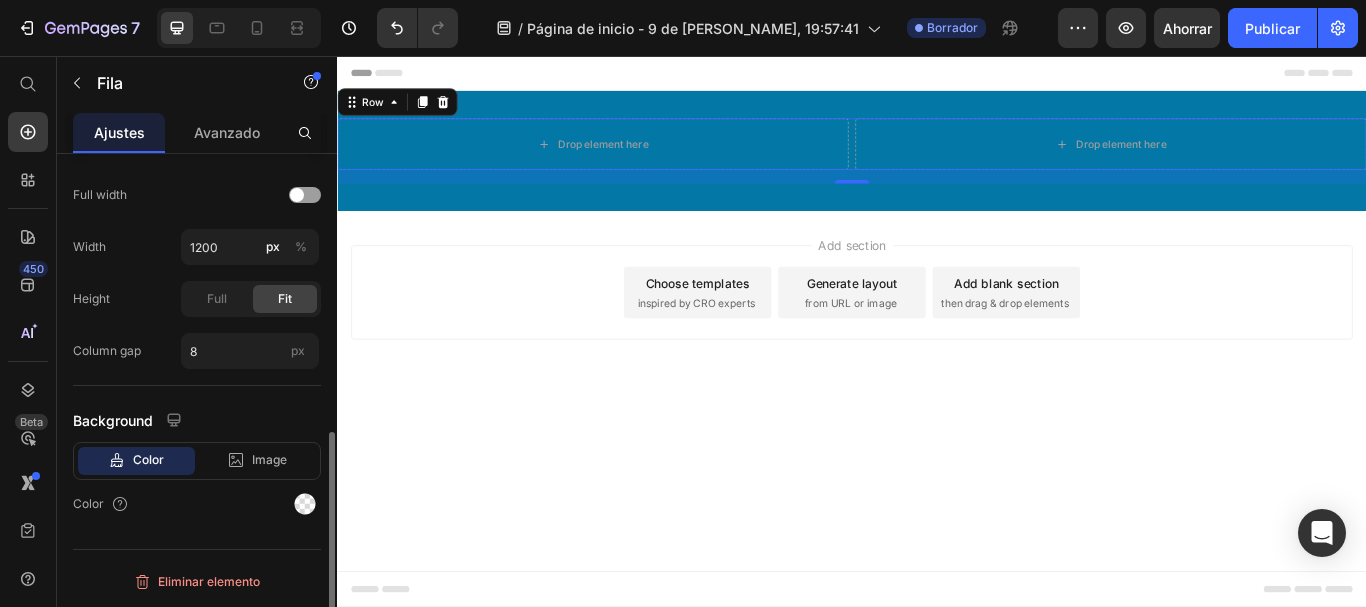 scroll, scrollTop: 0, scrollLeft: 0, axis: both 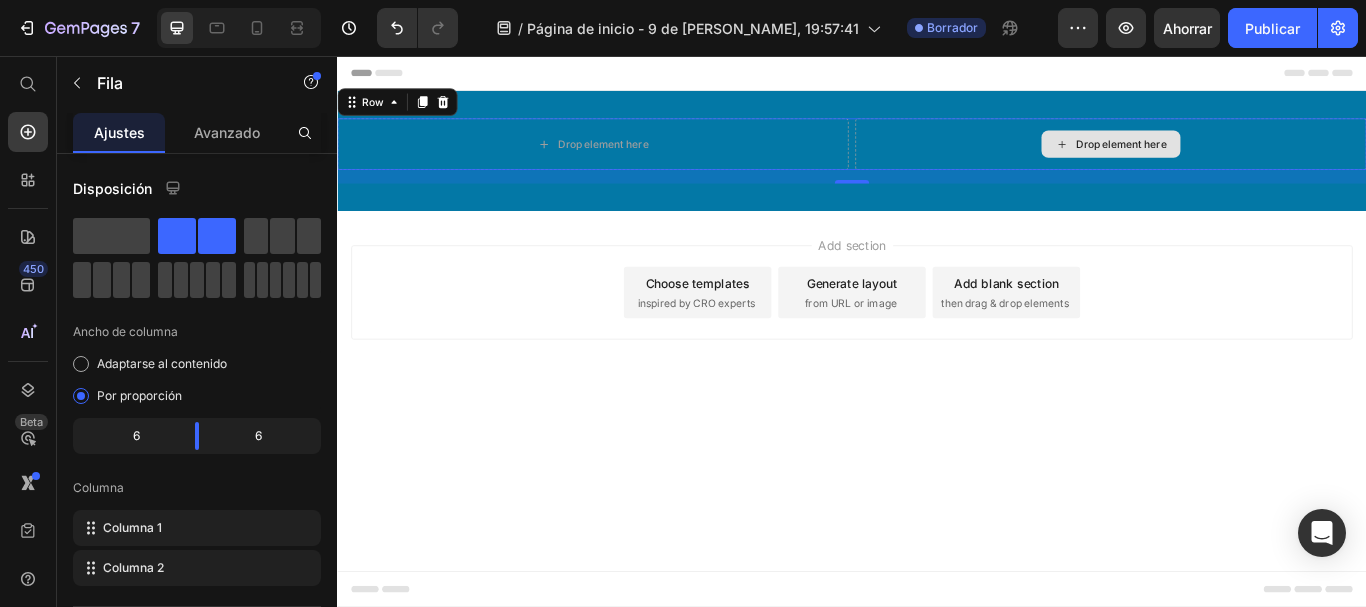 click on "Drop element here" at bounding box center (1251, 159) 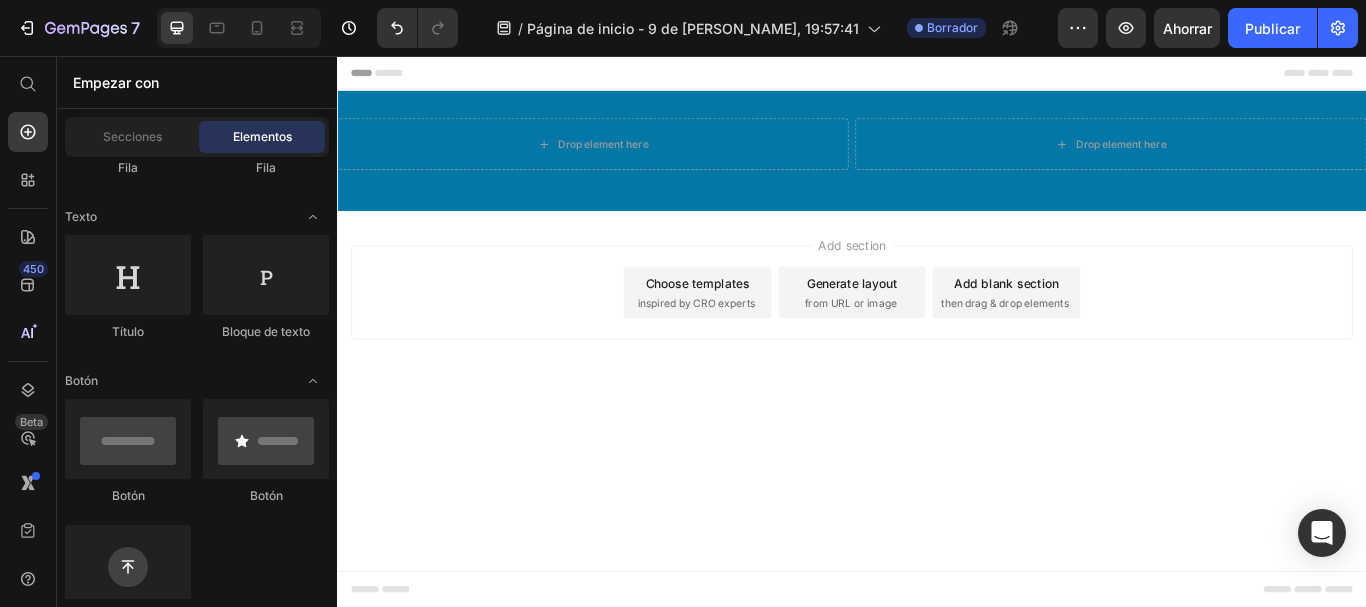 scroll, scrollTop: 110, scrollLeft: 0, axis: vertical 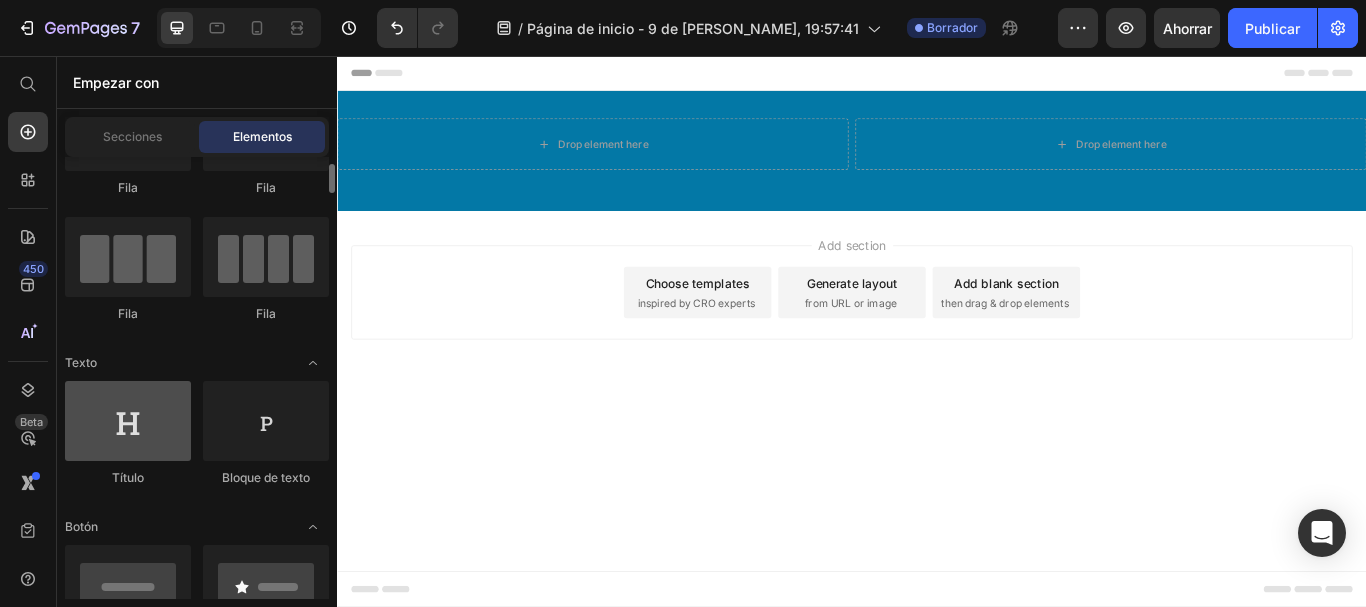 click at bounding box center [128, 421] 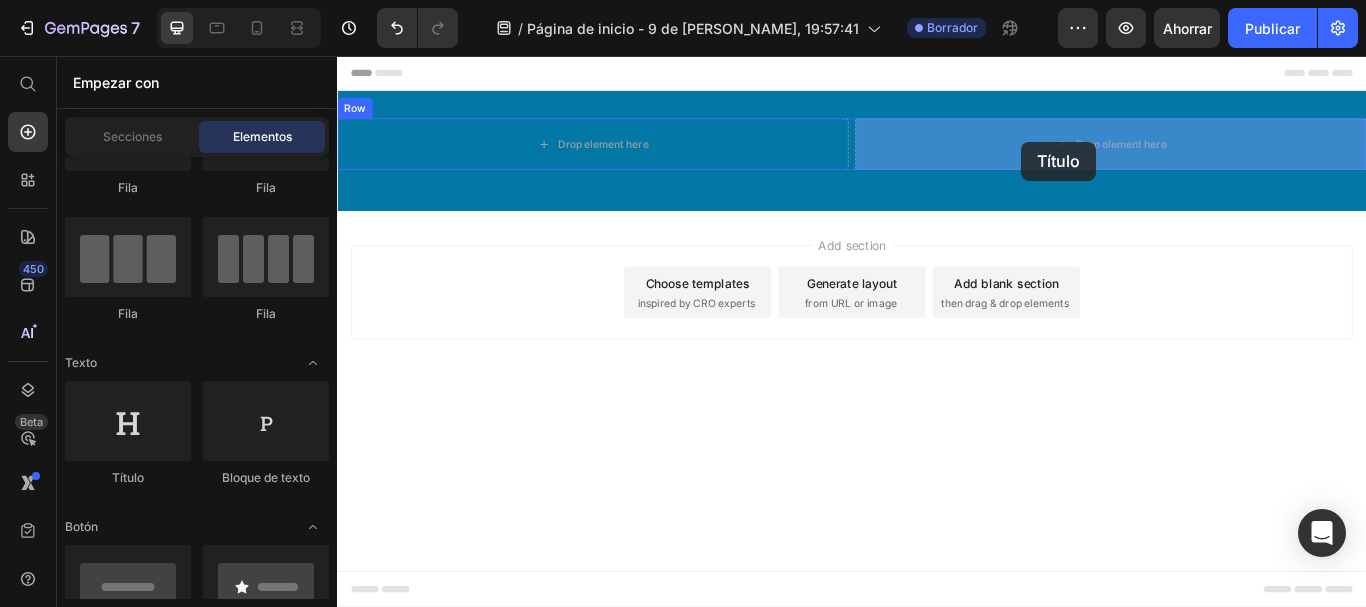drag, startPoint x: 490, startPoint y: 483, endPoint x: 1135, endPoint y: 156, distance: 723.1556 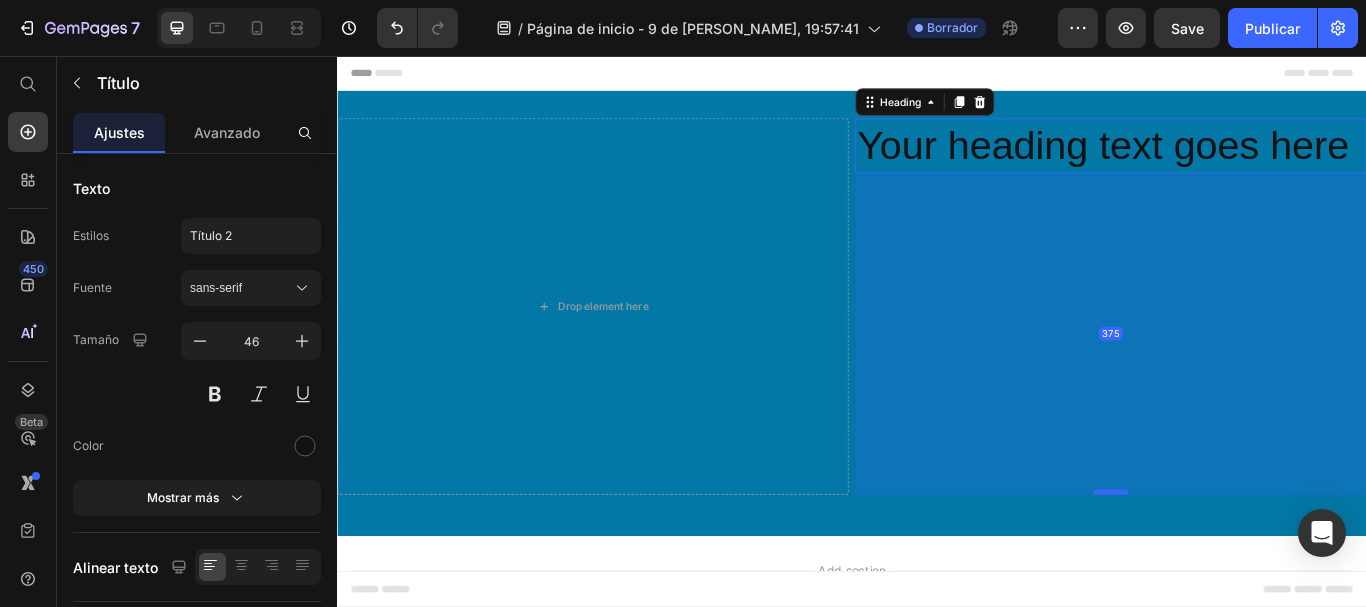 drag, startPoint x: 1240, startPoint y: 191, endPoint x: 1233, endPoint y: 566, distance: 375.06534 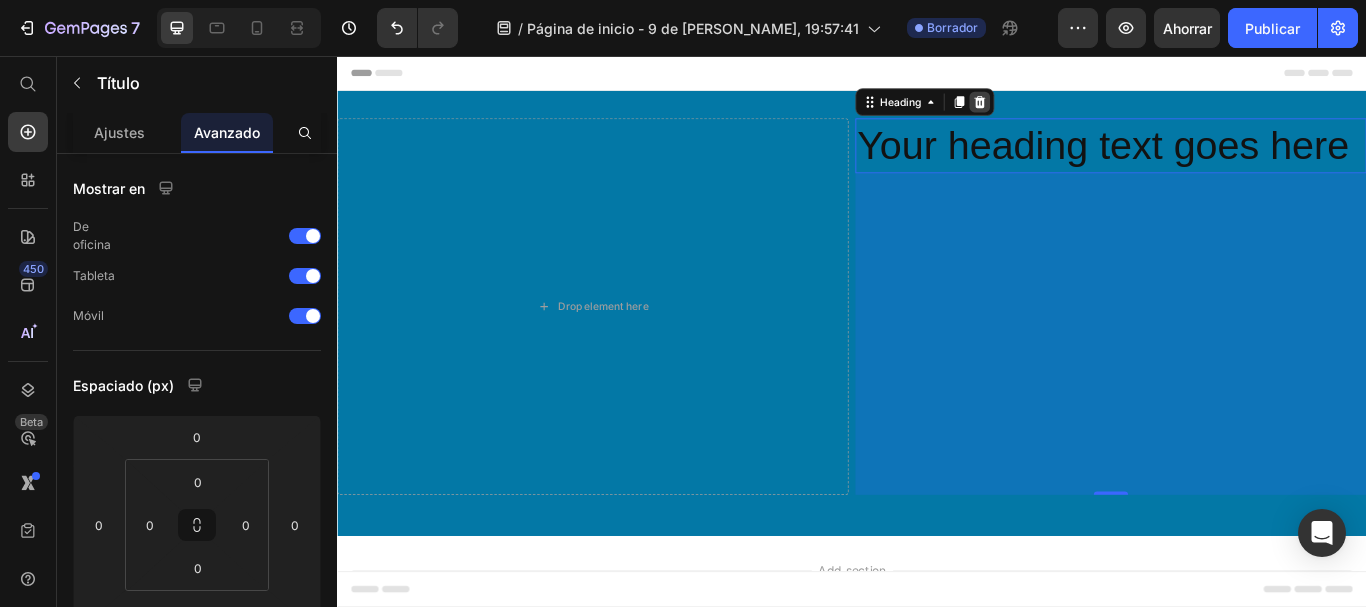 click 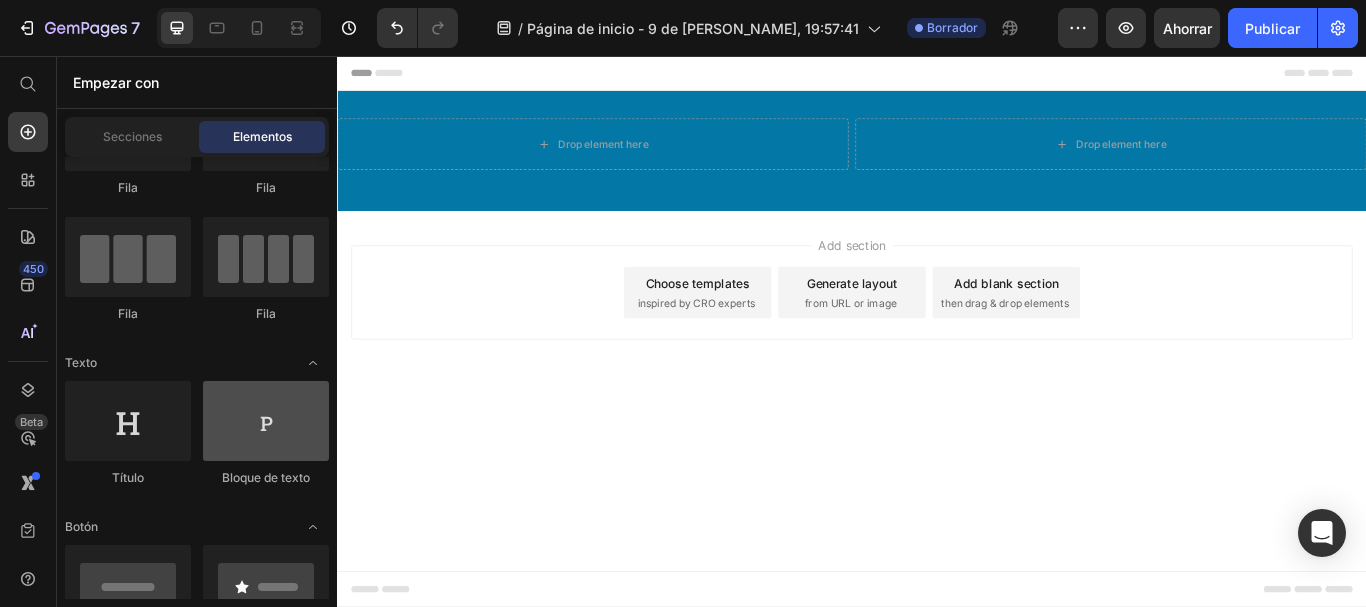 click at bounding box center [266, 421] 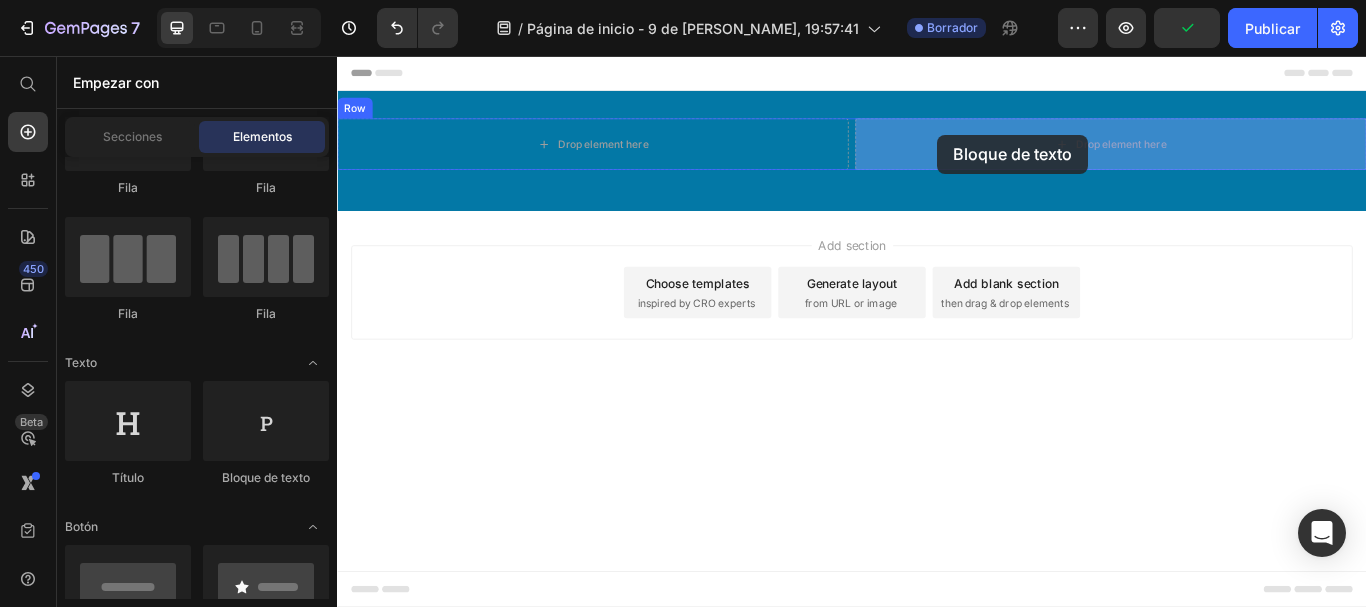 drag, startPoint x: 610, startPoint y: 471, endPoint x: 1037, endPoint y: 148, distance: 535.40454 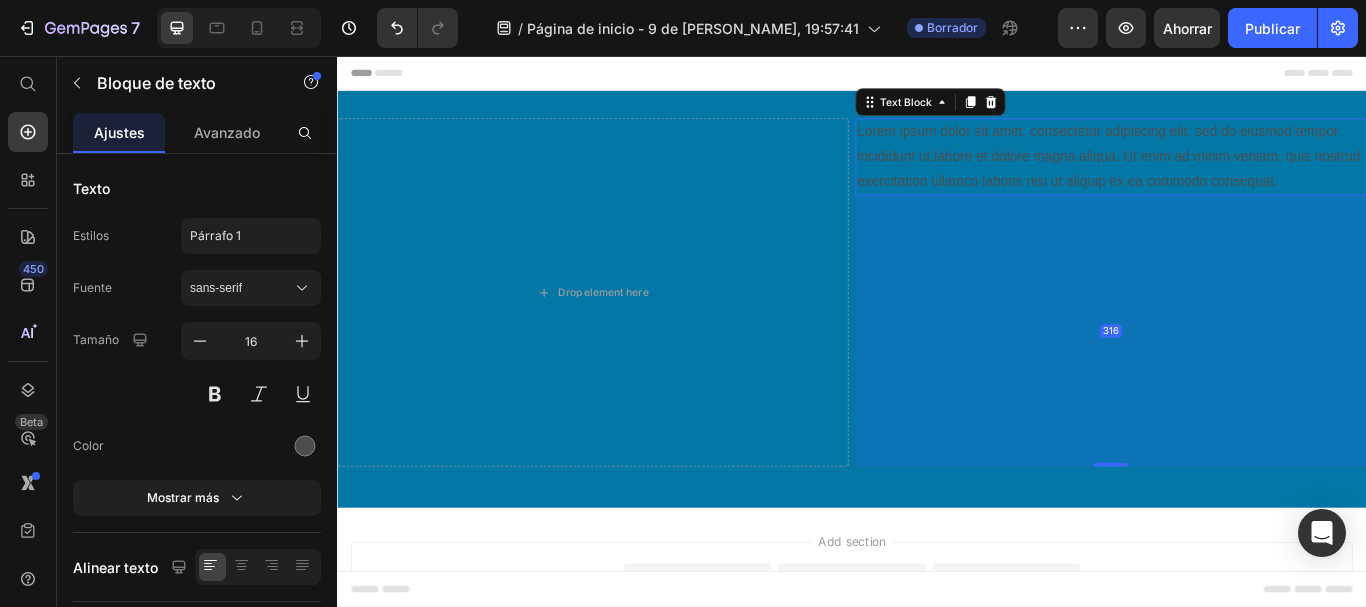 drag, startPoint x: 1245, startPoint y: 213, endPoint x: 1251, endPoint y: 529, distance: 316.05695 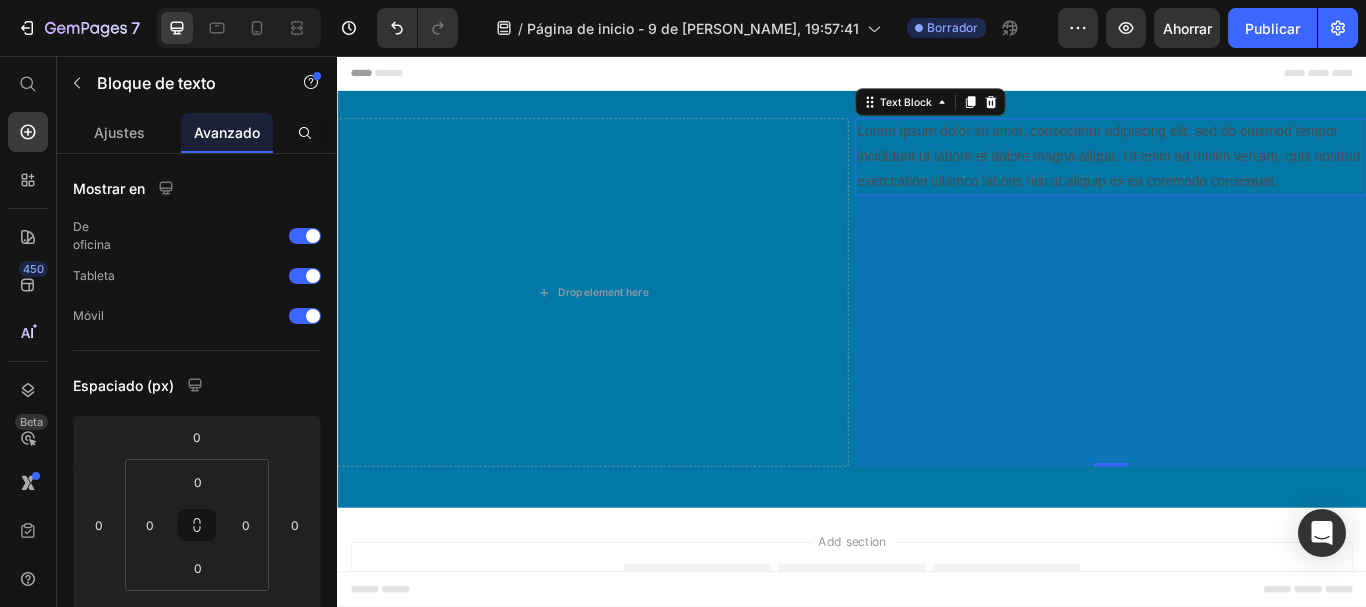 click on "Lorem ipsum dolor sit amet, consectetur adipiscing elit, sed do eiusmod tempor incididunt ut labore et dolore magna aliqua. Ut enim ad minim veniam, quis nostrud exercitation ullamco laboris nisi ut aliquip ex ea commodo consequat." at bounding box center [1239, 174] 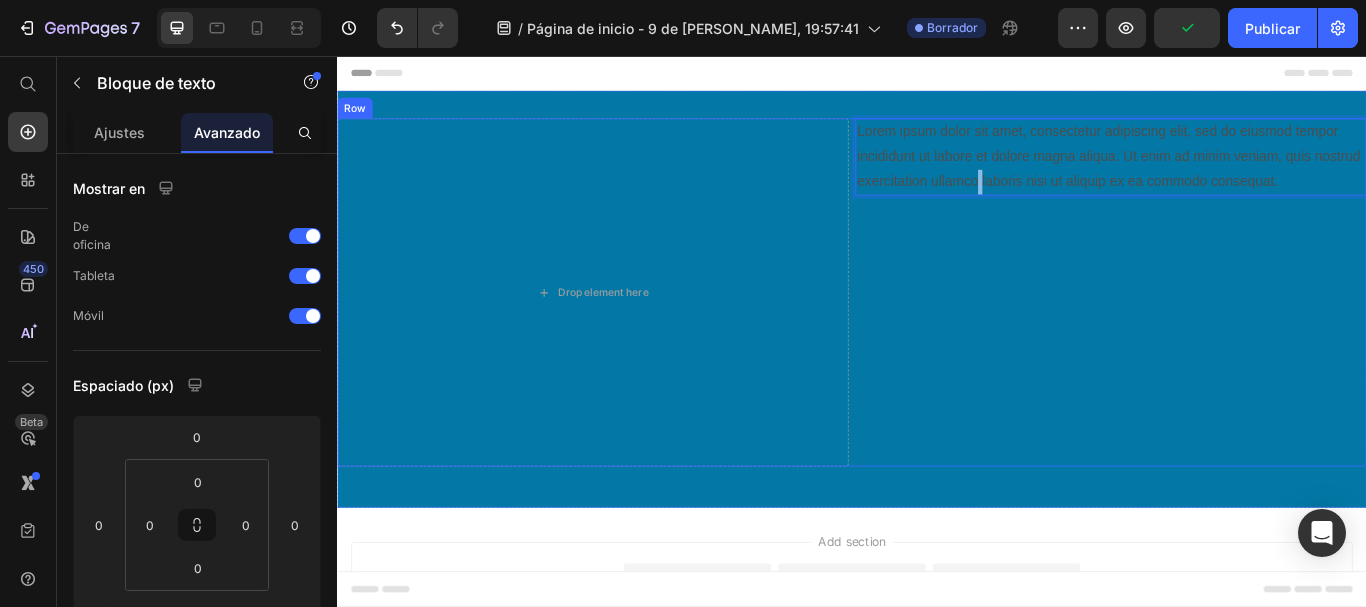 drag, startPoint x: 1133, startPoint y: 190, endPoint x: 1139, endPoint y: 272, distance: 82.219215 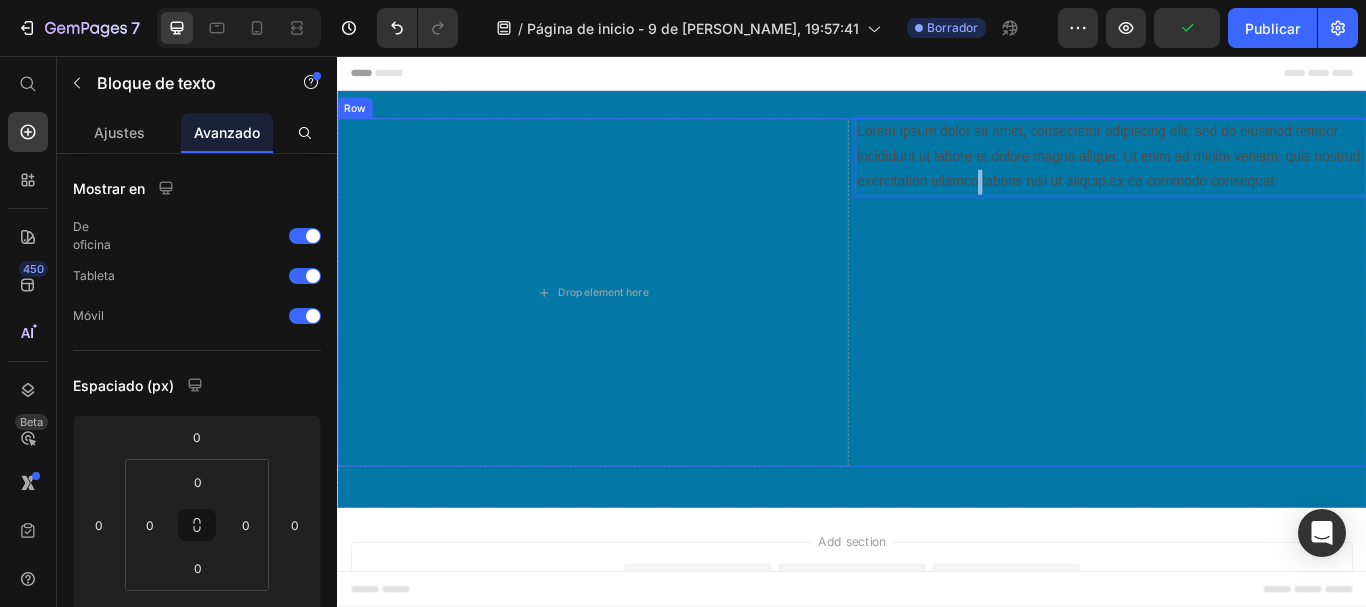click on "Lorem ipsum dolor sit amet, consectetur adipiscing elit, sed do eiusmod tempor incididunt ut labore et dolore magna aliqua. Ut enim ad minim veniam, quis nostrud exercitation ullamco laboris nisi ut aliquip ex ea commodo consequat. Text Block   316" at bounding box center [1239, 332] 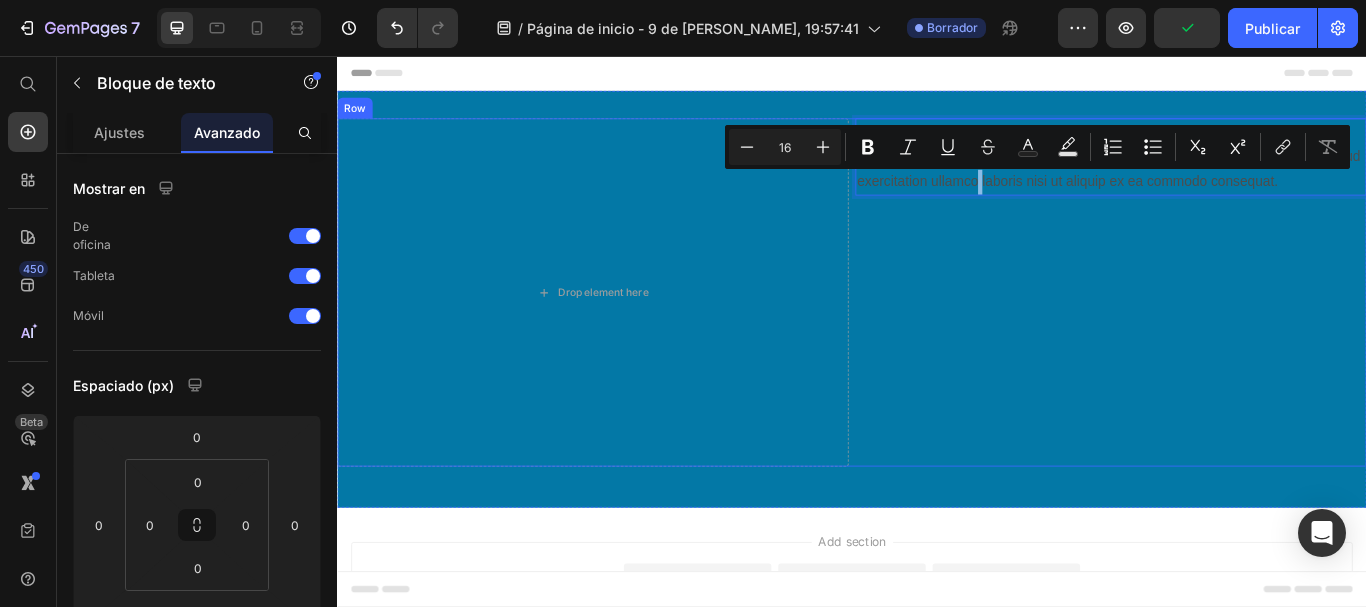 click on "Lorem ipsum dolor sit amet, consectetur adipiscing elit, sed do eiusmod tempor incididunt ut labore et dolore magna aliqua. Ut enim ad minim veniam, quis nostrud exercitation ullamco laboris nisi ut aliquip ex ea commodo consequat. Text Block   316" at bounding box center (1239, 332) 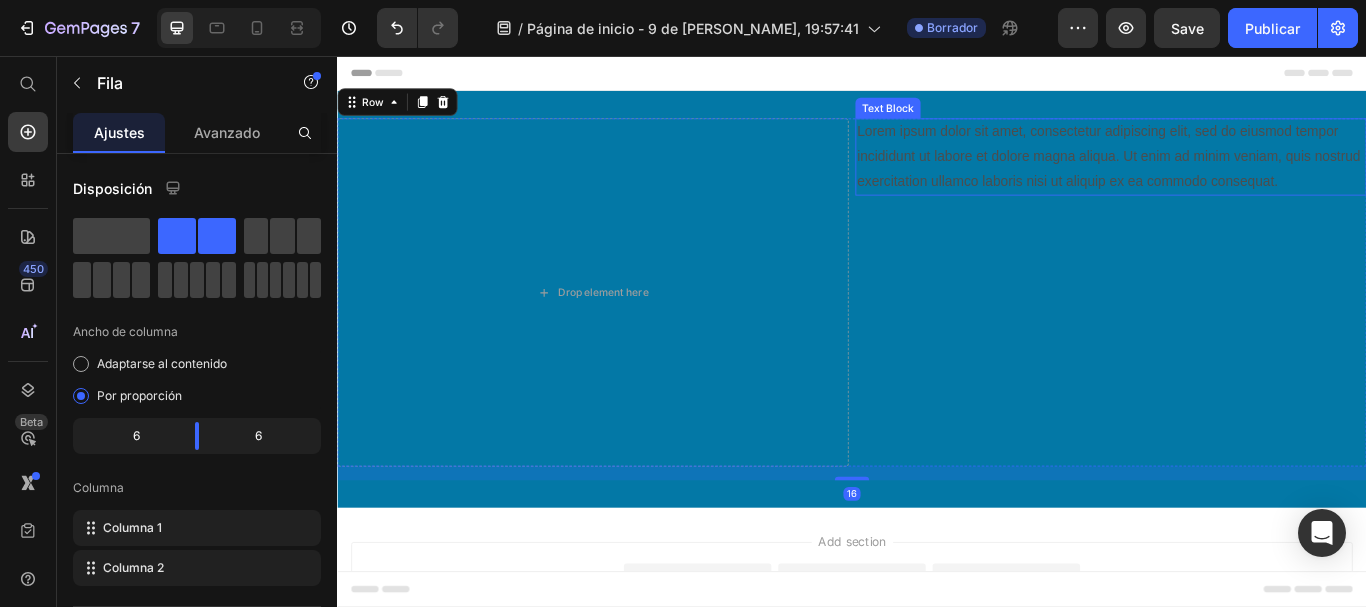 click on "Lorem ipsum dolor sit amet, consectetur adipiscing elit, sed do eiusmod tempor incididunt ut labore et dolore magna aliqua. Ut enim ad minim veniam, quis nostrud exercitation ullamco laboris nisi ut aliquip ex ea commodo consequat." at bounding box center [1239, 174] 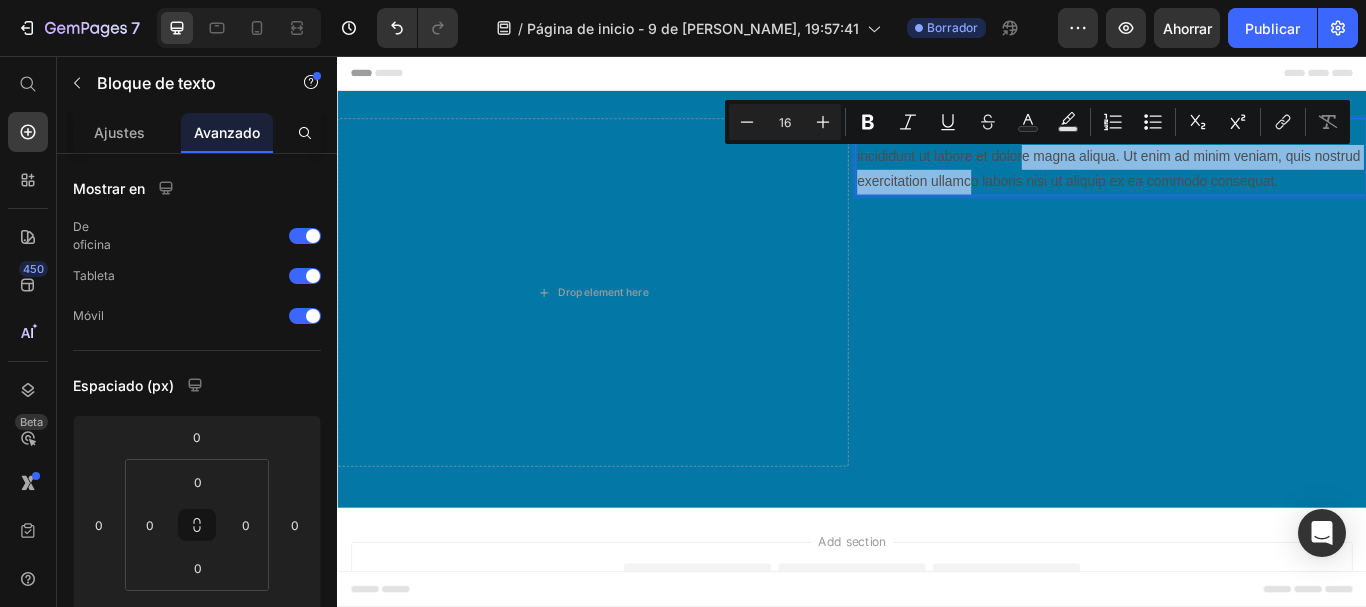 drag, startPoint x: 1126, startPoint y: 166, endPoint x: 1128, endPoint y: 197, distance: 31.06445 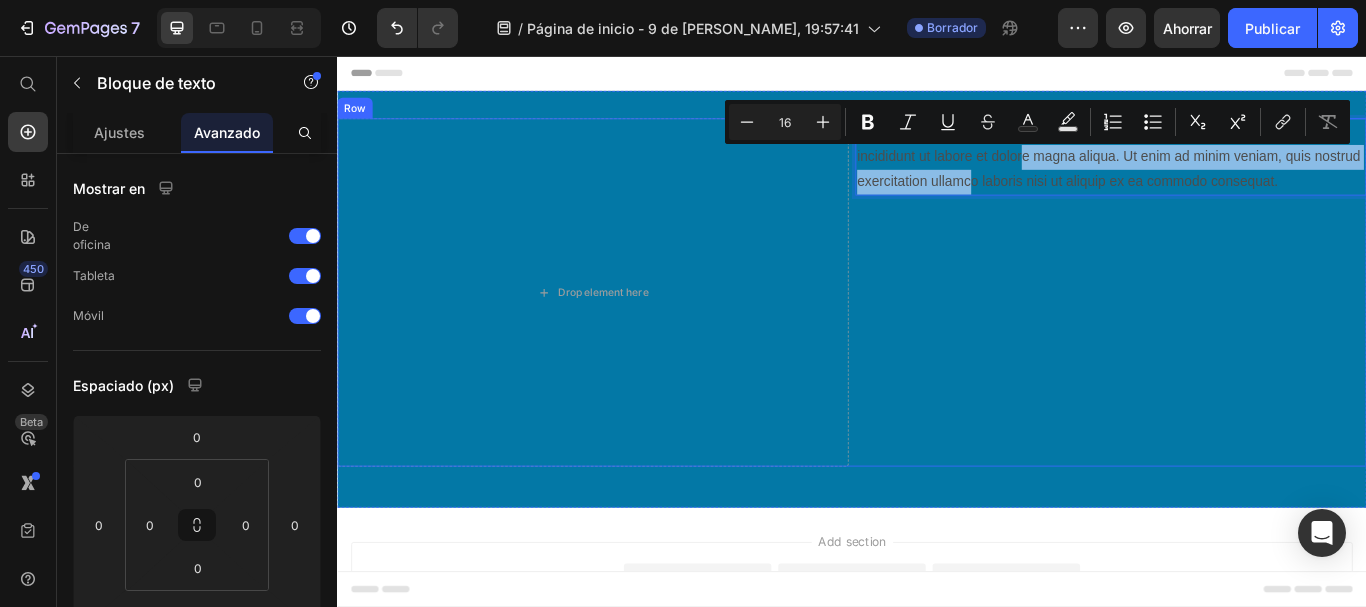 click on "Lorem ipsum dolor sit amet, consectetur adipiscing elit, sed do eiusmod tempor incididunt ut labore et dolore magna aliqua. Ut enim ad minim veniam, quis nostrud exercitation ullamco laboris nisi ut aliquip ex ea commodo consequat. Text Block   316" at bounding box center [1239, 332] 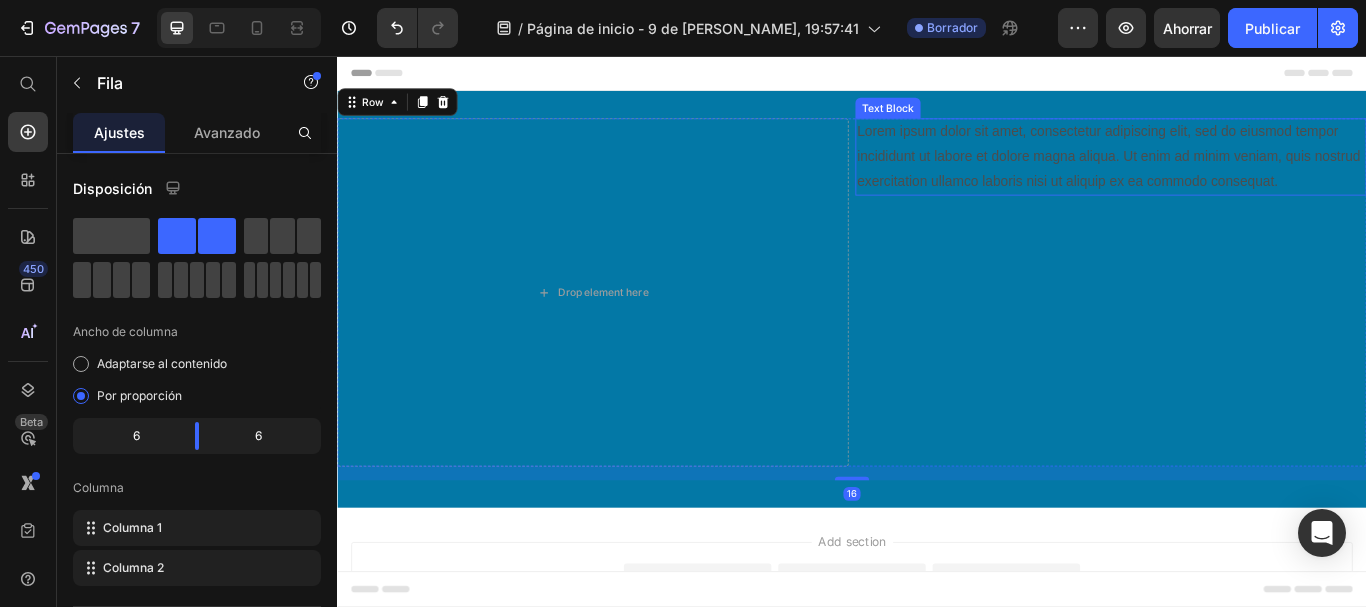 click on "Lorem ipsum dolor sit amet, consectetur adipiscing elit, sed do eiusmod tempor incididunt ut labore et dolore magna aliqua. Ut enim ad minim veniam, quis nostrud exercitation ullamco laboris nisi ut aliquip ex ea commodo consequat." at bounding box center [1239, 174] 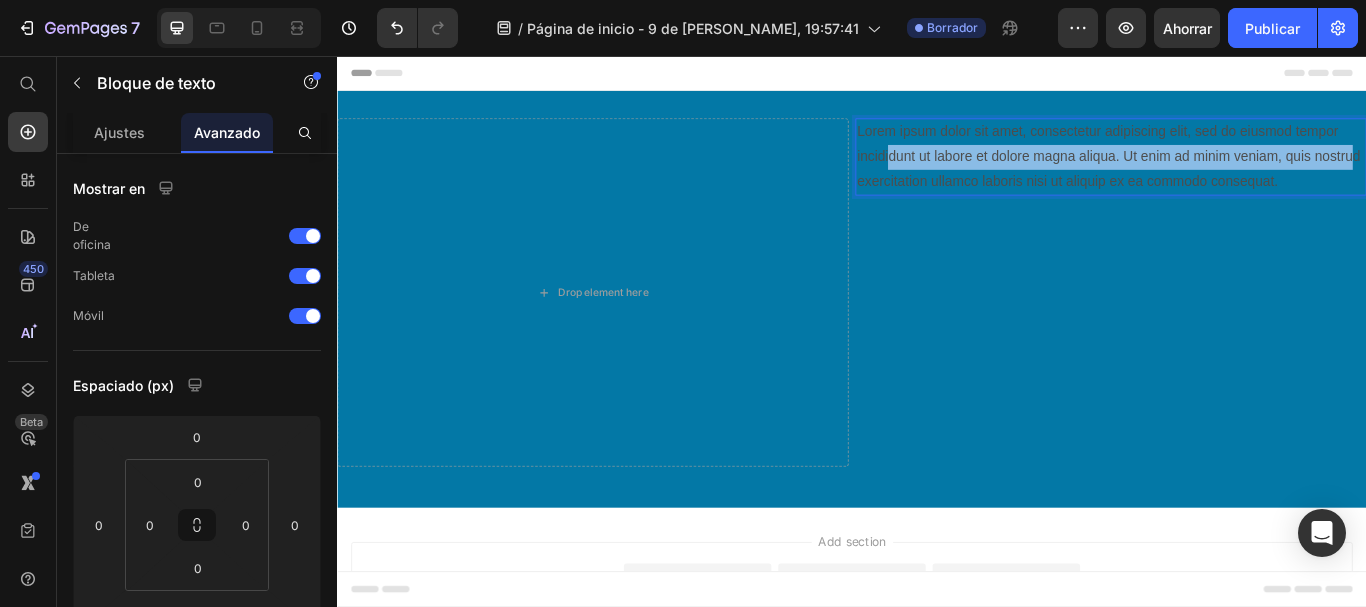 drag, startPoint x: 974, startPoint y: 173, endPoint x: 977, endPoint y: 206, distance: 33.13608 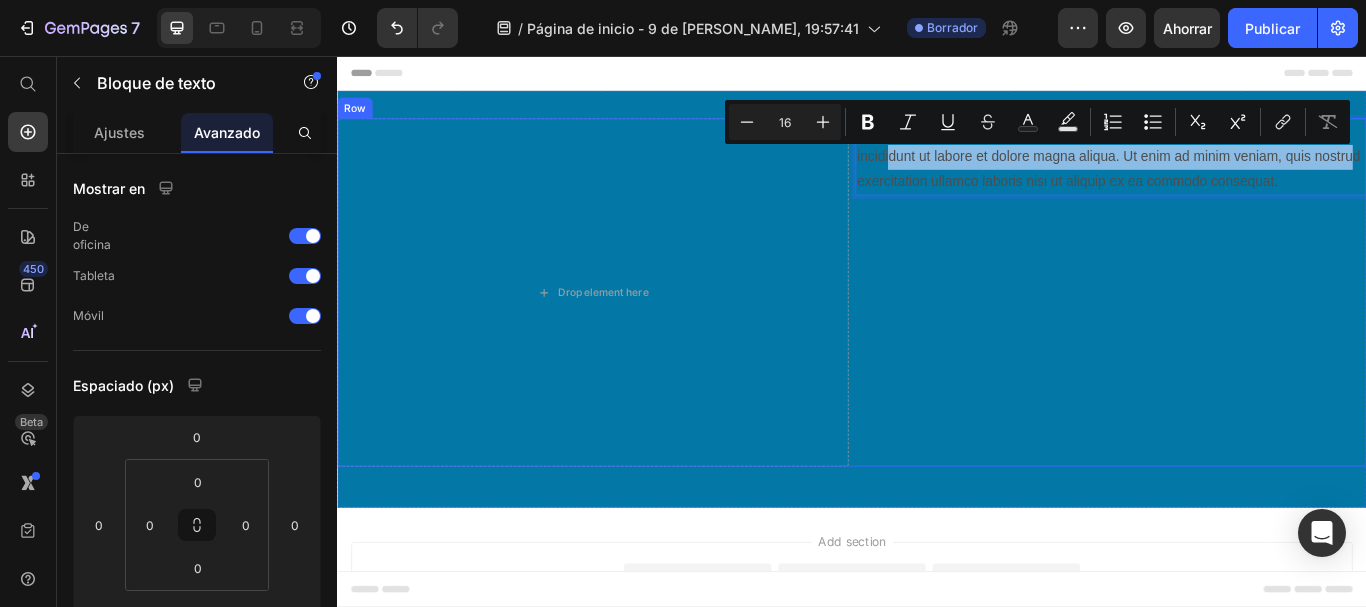 click on "Lorem ipsum dolor sit amet, consectetur adipiscing elit, sed do eiusmod tempor incididunt ut labore et dolore magna aliqua. Ut enim ad minim veniam, quis nostrud exercitation ullamco laboris nisi ut aliquip ex ea commodo consequat. Text Block   316" at bounding box center (1239, 332) 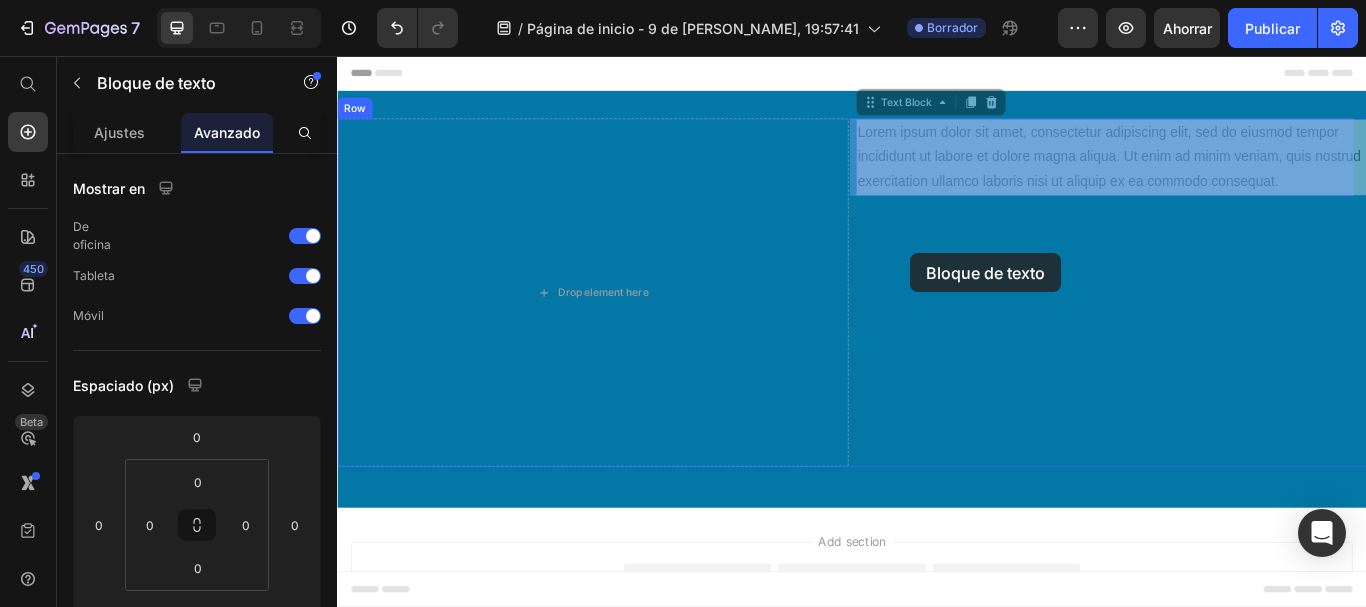 drag, startPoint x: 986, startPoint y: 192, endPoint x: 1005, endPoint y: 286, distance: 95.90099 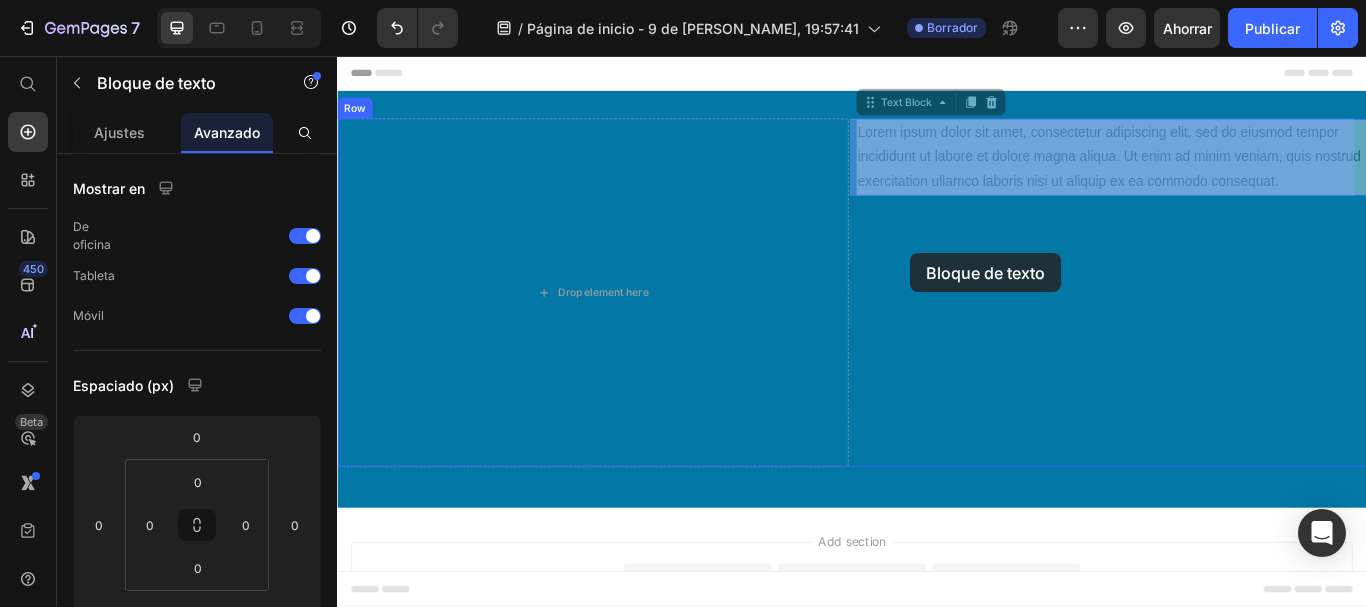 click on "Header
Drop element here Lorem ipsum dolor sit amet, consectetur adipiscing elit, sed do eiusmod tempor incididunt ut labore et dolore magna aliqua. Ut enim ad minim veniam, quis nostrud exercitation ullamco laboris nisi ut aliquip ex ea commodo consequat. Text Block   0 Lorem ipsum dolor sit amet, consectetur adipiscing elit, sed do eiusmod tempor incididunt ut labore et dolore magna aliqua. Ut enim ad minim veniam, quis nostrud exercitation ullamco laboris nisi ut aliquip ex ea commodo consequat. Text Block   0 Row Section 1 Root Start with Sections from sidebar Add sections Add elements Start with Generating from URL or image Add section Choose templates inspired by CRO experts Generate layout from URL or image Add blank section then drag & drop elements Footer" at bounding box center (937, 442) 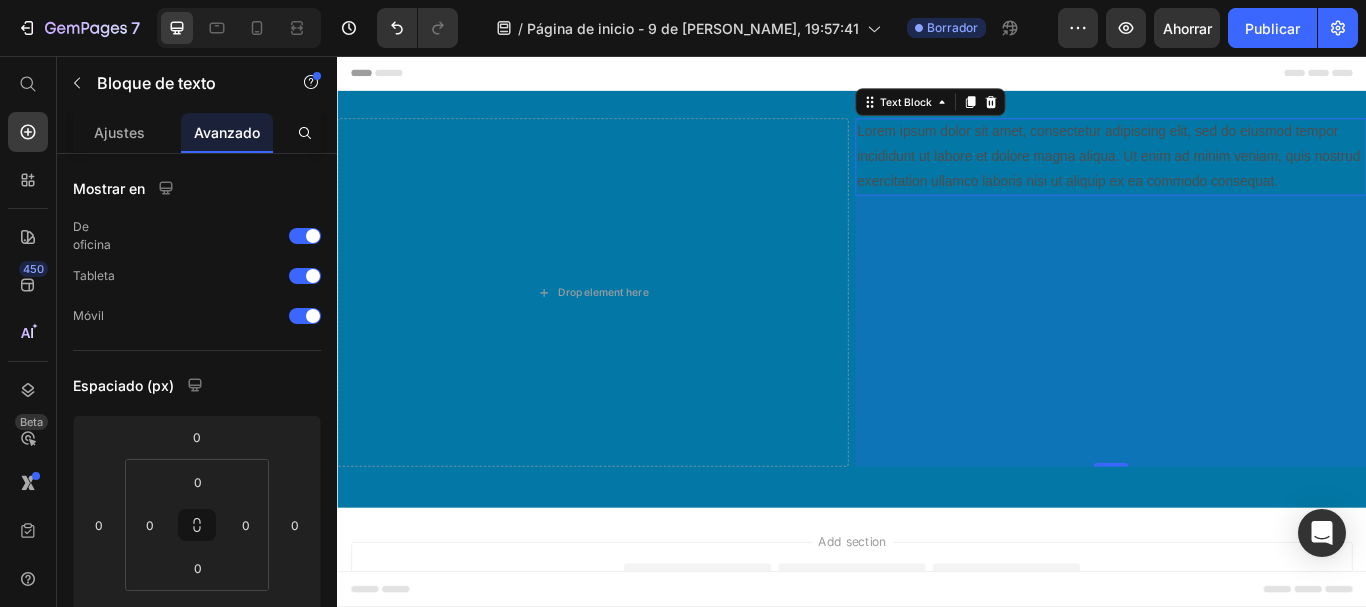 click on "0" at bounding box center (1239, 377) 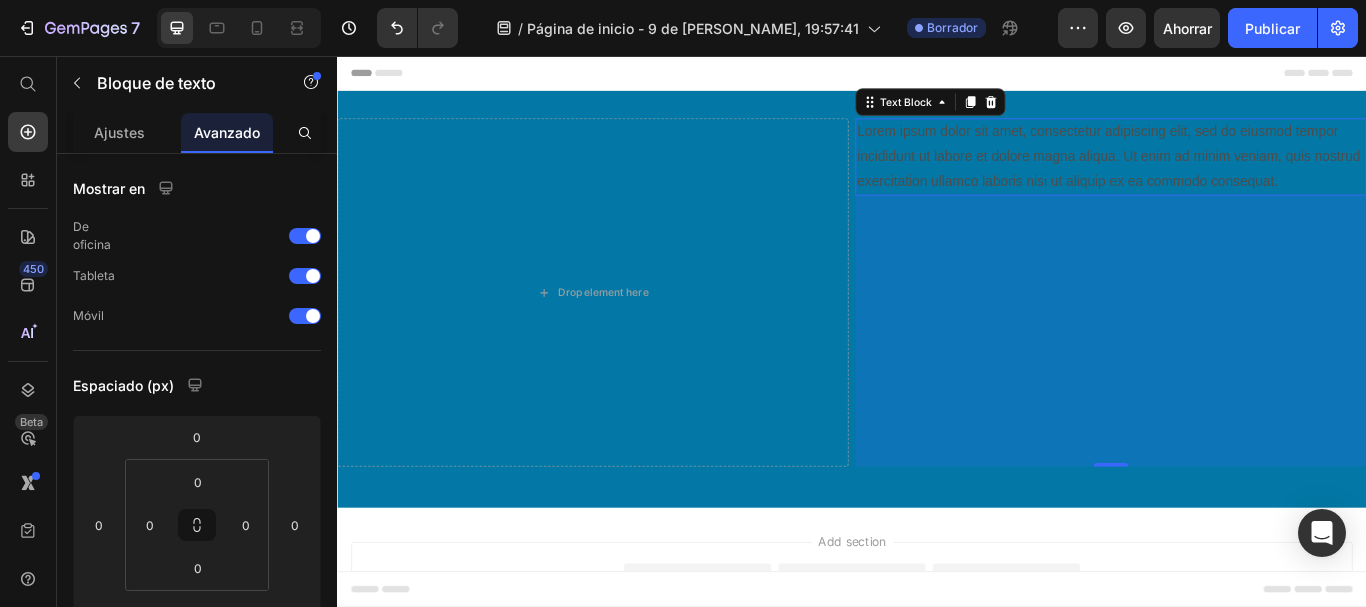 click on "0" at bounding box center [1239, 377] 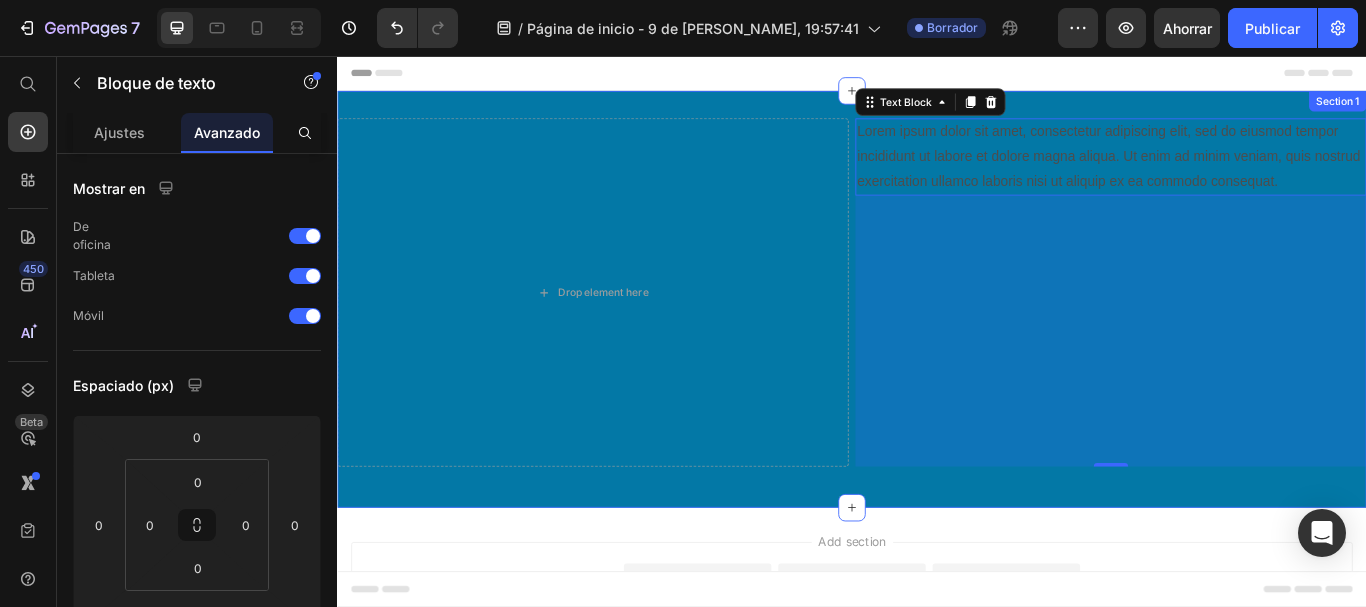click on "Drop element here Lorem ipsum dolor sit amet, consectetur adipiscing elit, sed do eiusmod tempor incididunt ut labore et dolore magna aliqua. Ut enim ad minim veniam, quis nostrud exercitation ullamco laboris nisi ut aliquip ex ea commodo consequat. Text Block   0 Row" at bounding box center (937, 340) 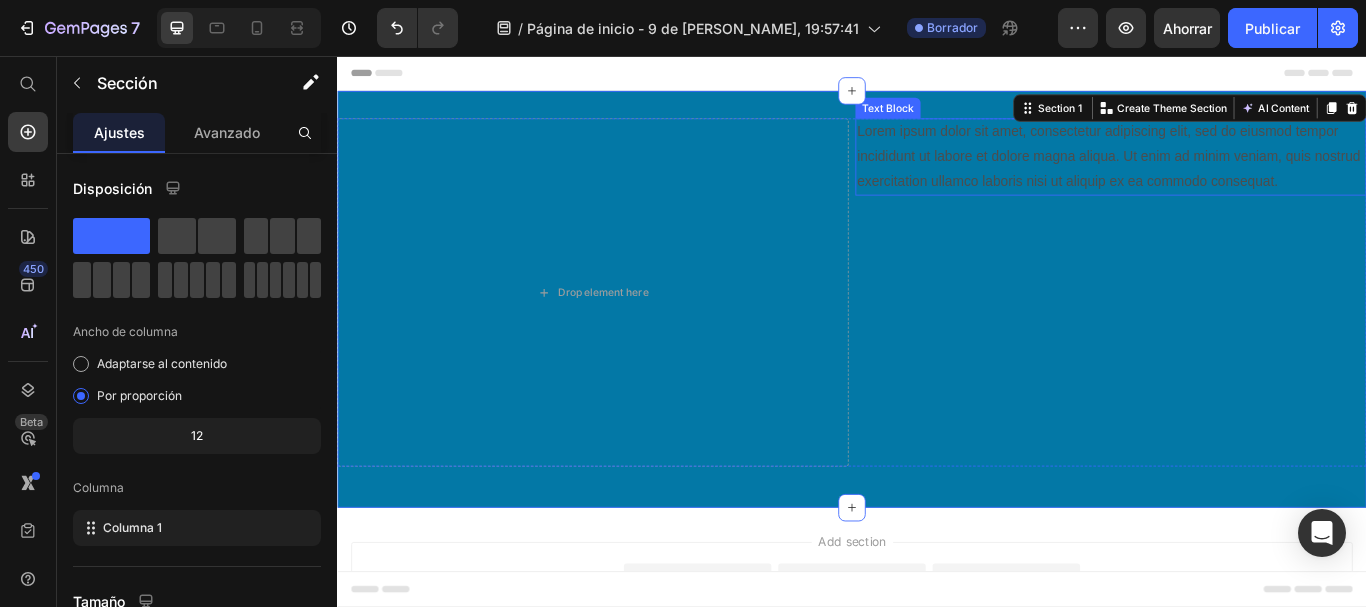 click on "Lorem ipsum dolor sit amet, consectetur adipiscing elit, sed do eiusmod tempor incididunt ut labore et dolore magna aliqua. Ut enim ad minim veniam, quis nostrud exercitation ullamco laboris nisi ut aliquip ex ea commodo consequat." at bounding box center (1239, 174) 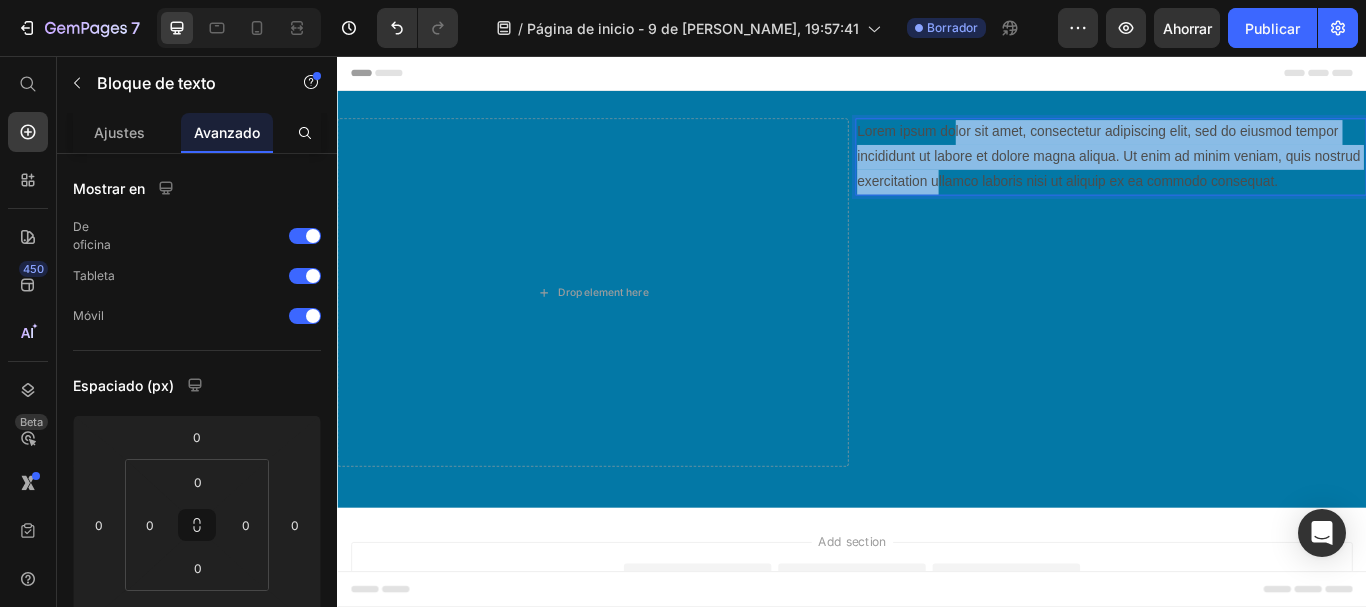 drag, startPoint x: 1049, startPoint y: 158, endPoint x: 1086, endPoint y: 211, distance: 64.63745 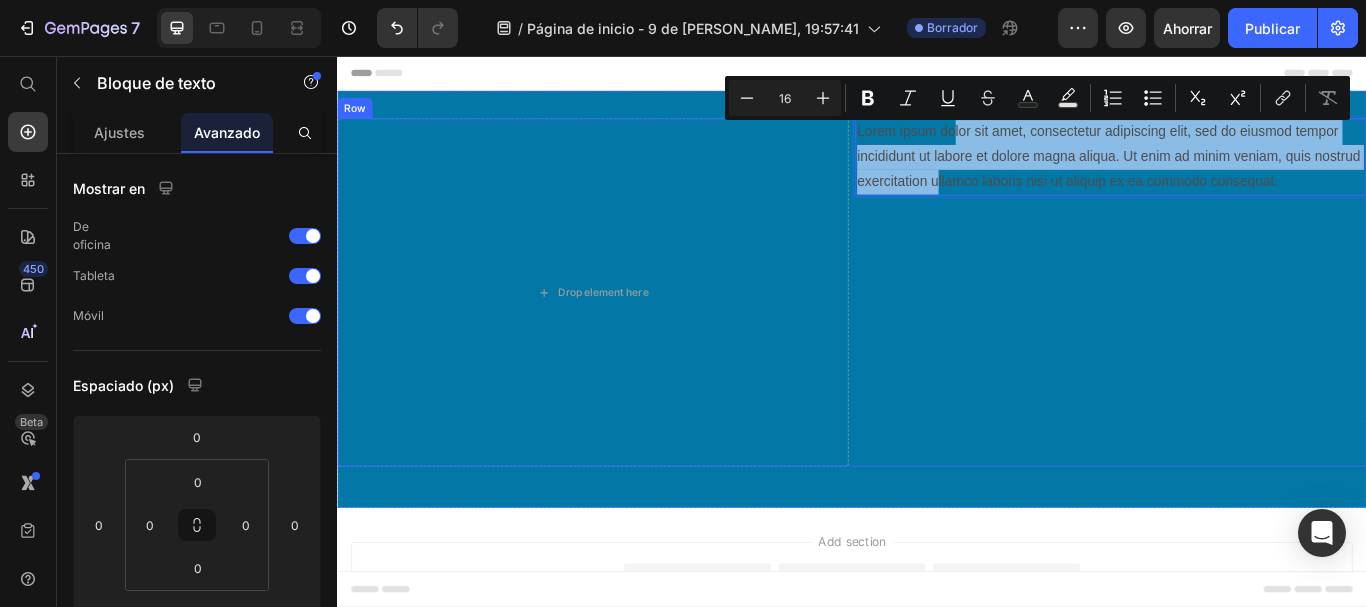 click on "Lorem ipsum dolor sit amet, consectetur adipiscing elit, sed do eiusmod tempor incididunt ut labore et dolore magna aliqua. Ut enim ad minim veniam, quis nostrud exercitation ullamco laboris nisi ut aliquip ex ea commodo consequat. Text Block   316" at bounding box center (1239, 332) 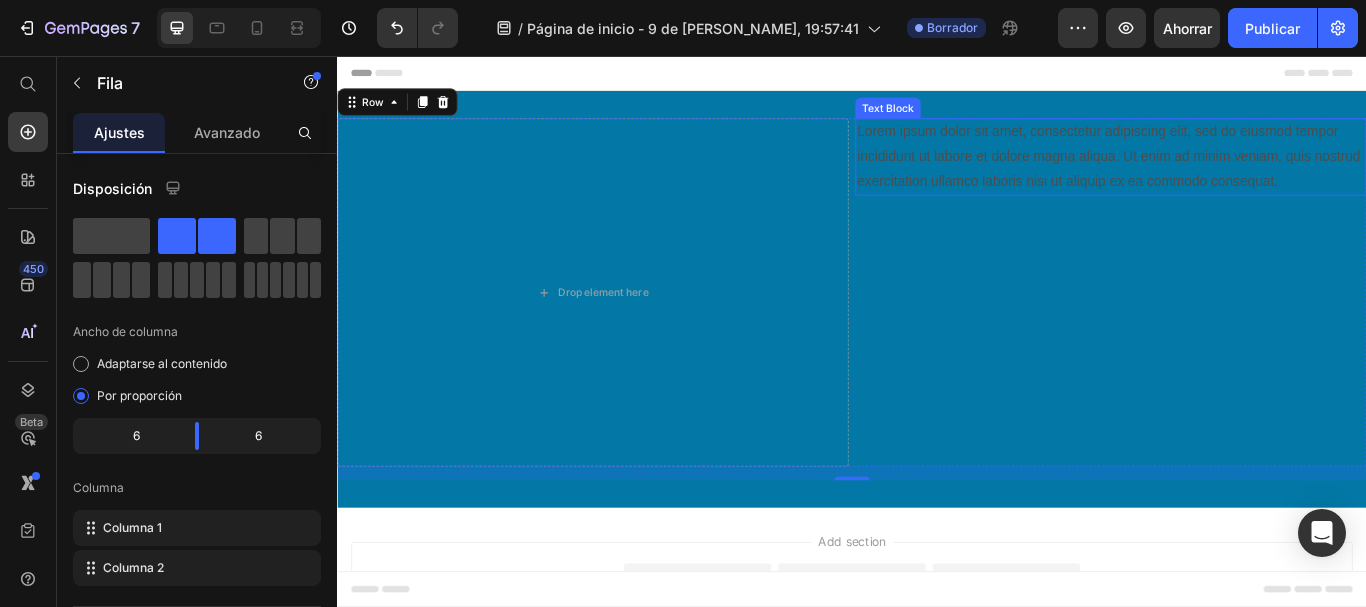 click on "Text Block" at bounding box center [979, 117] 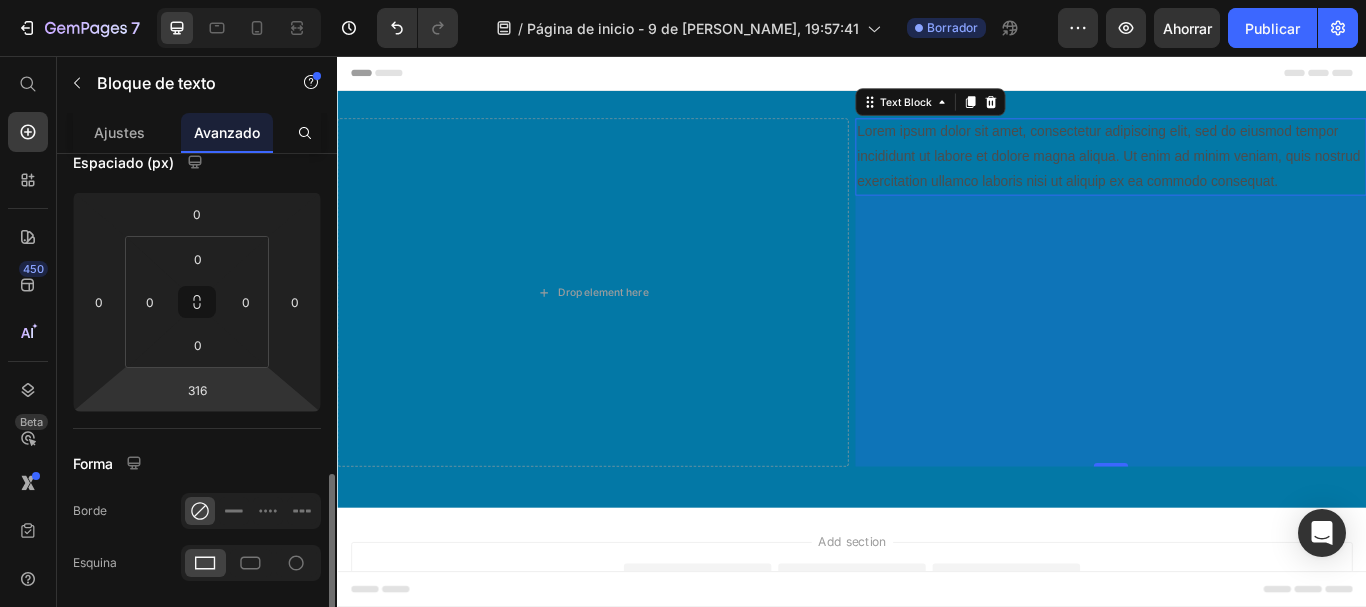 scroll, scrollTop: 389, scrollLeft: 0, axis: vertical 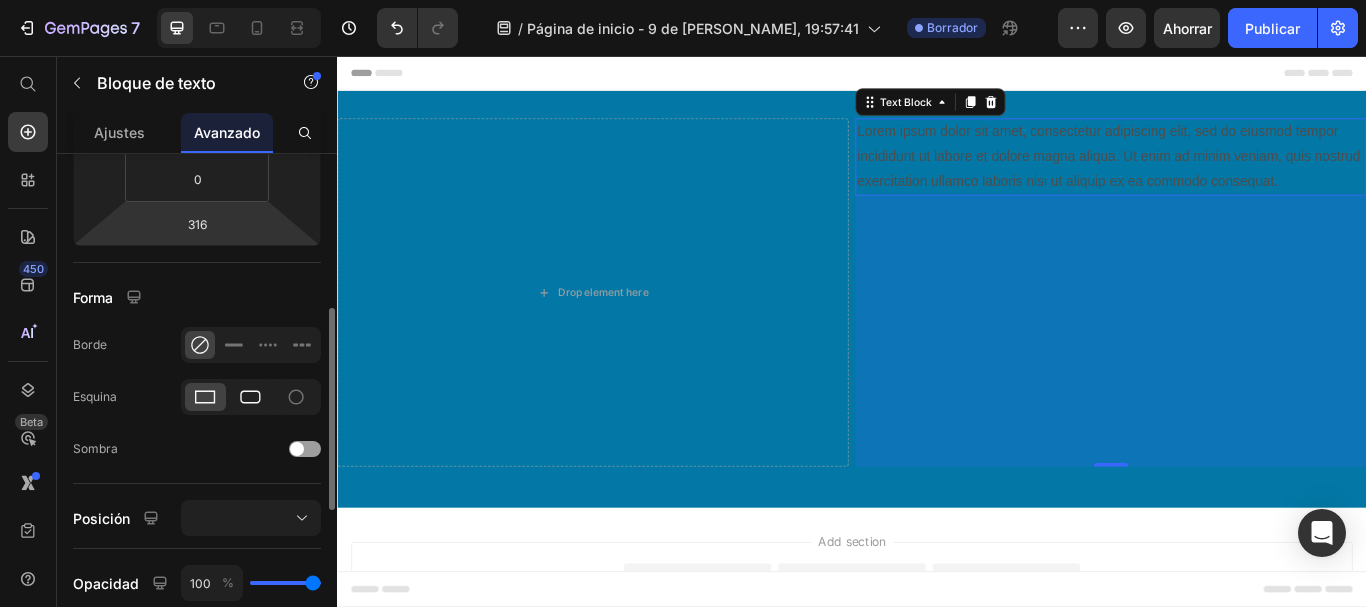 click 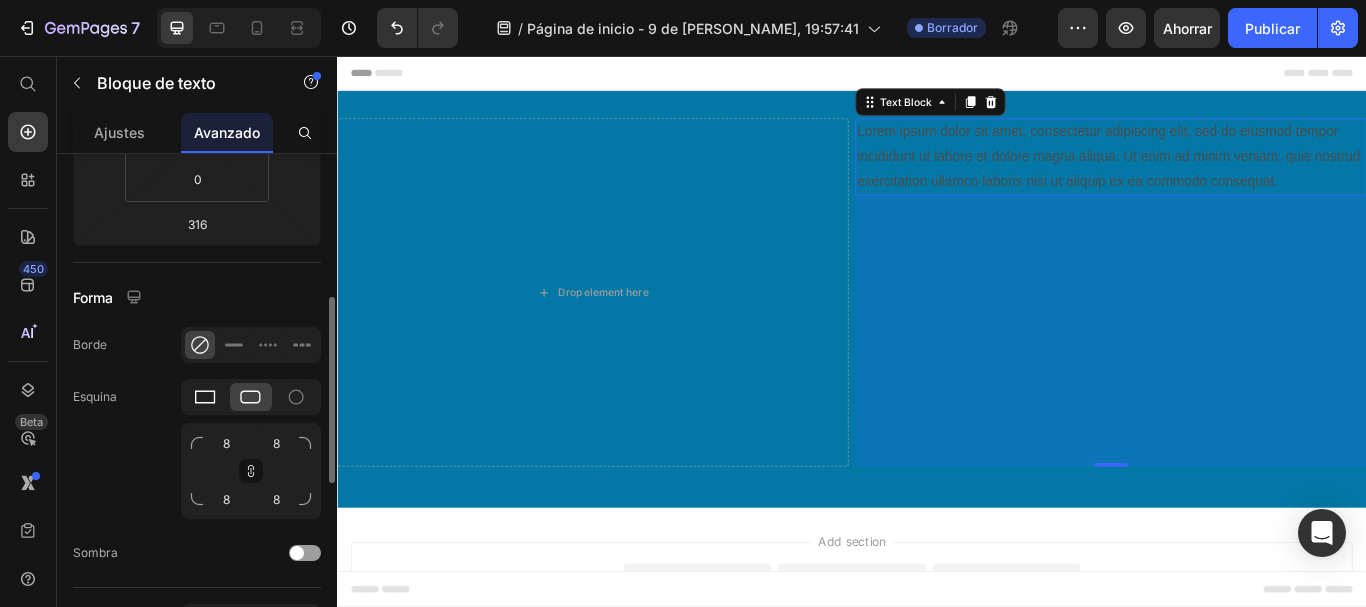 click 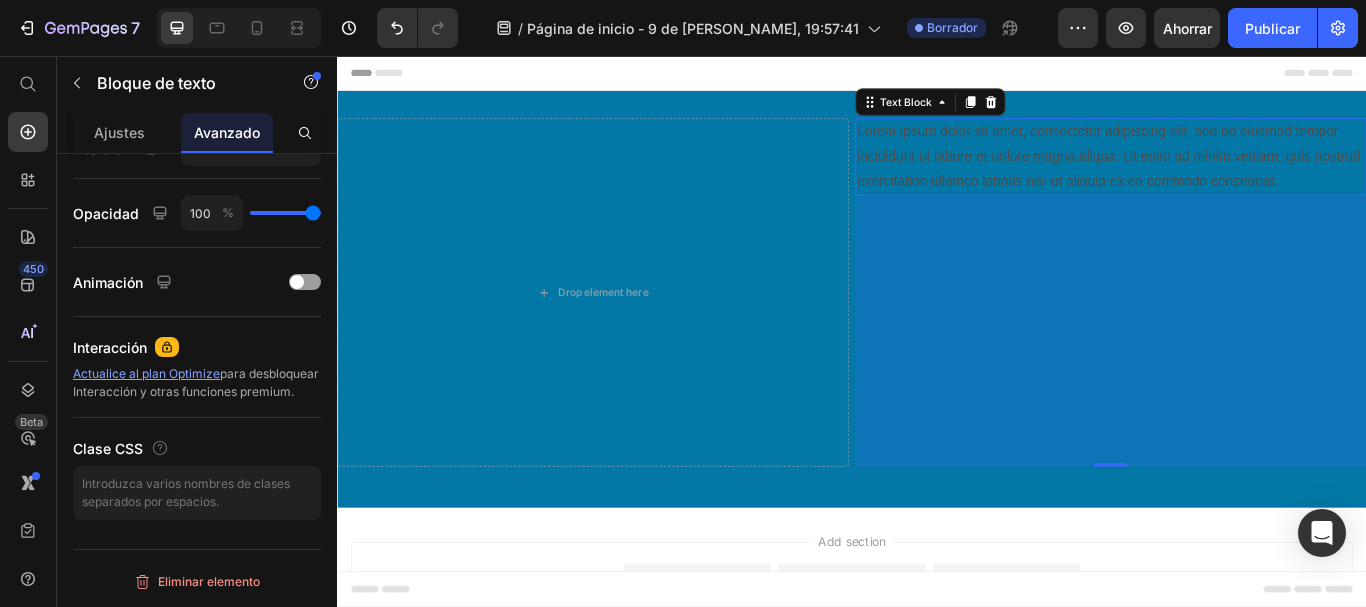 scroll, scrollTop: 0, scrollLeft: 0, axis: both 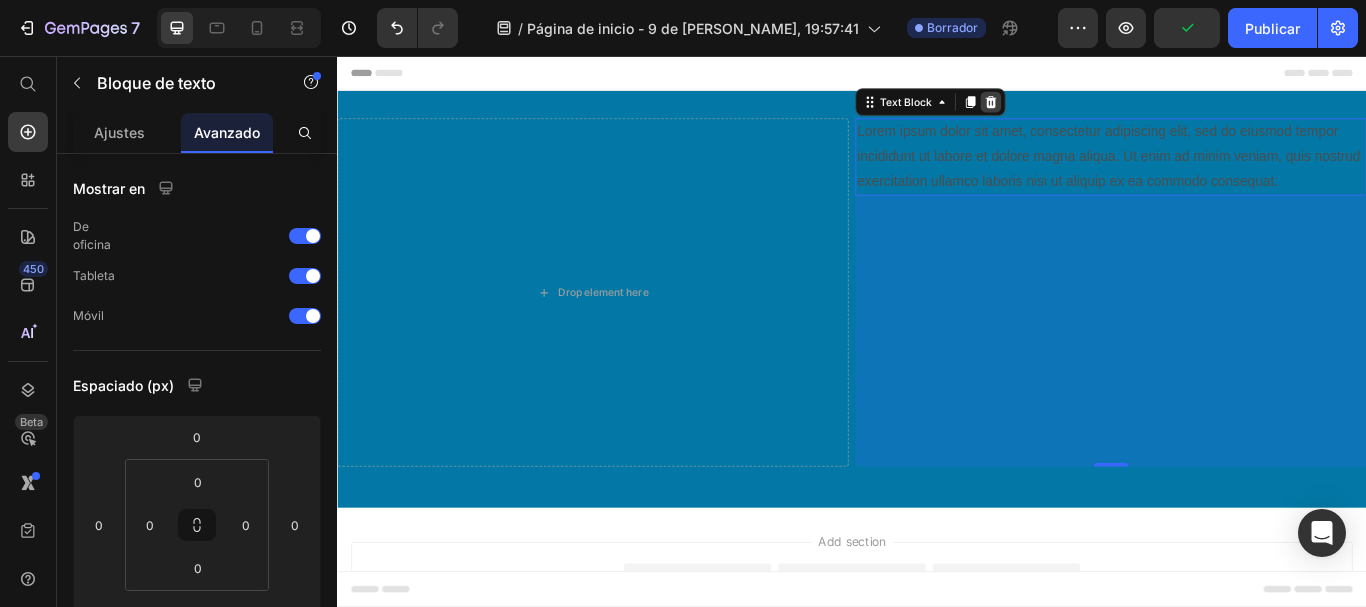 click at bounding box center (1099, 110) 